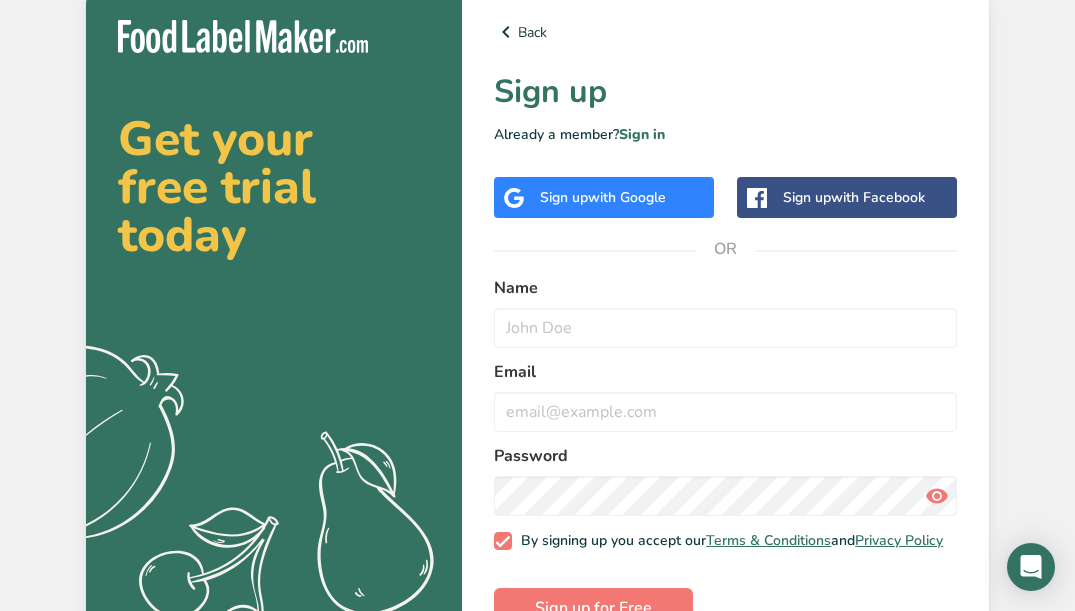 scroll, scrollTop: 0, scrollLeft: 0, axis: both 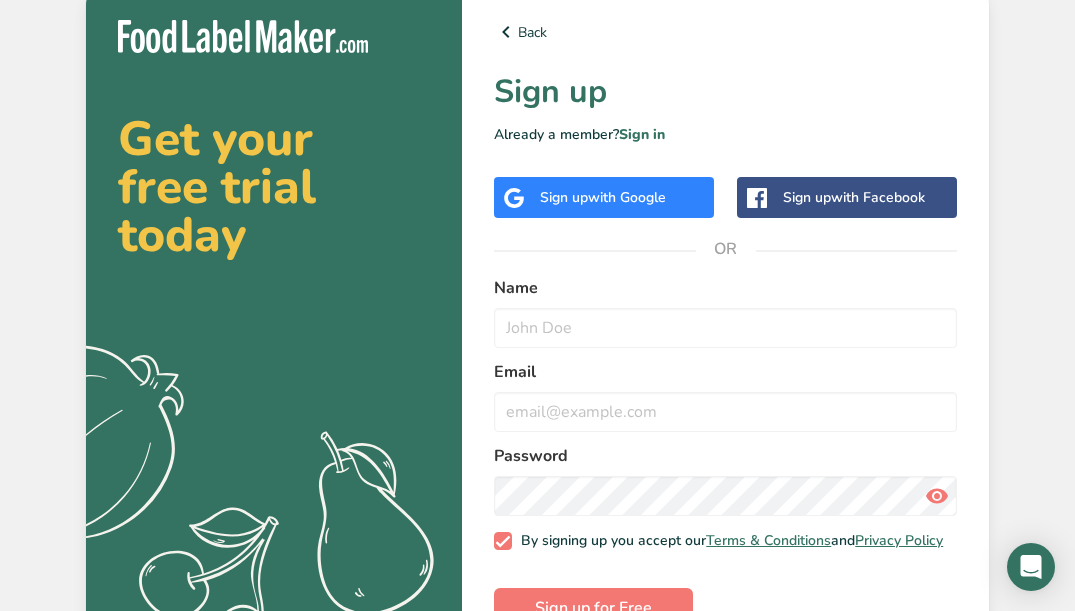 click on "Sign up  with Google" at bounding box center [603, 197] 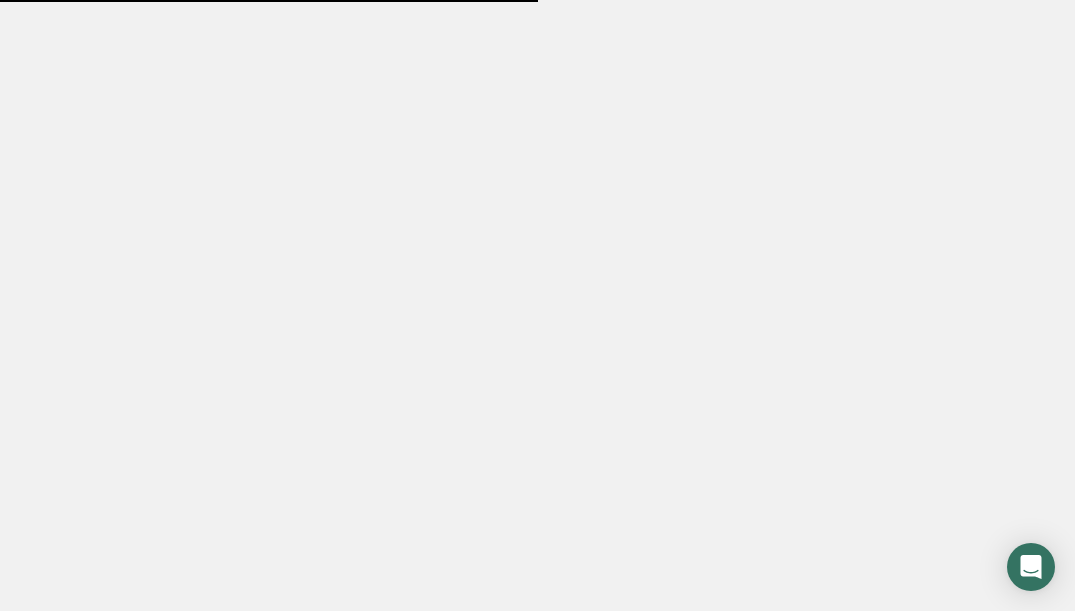 scroll, scrollTop: 0, scrollLeft: 0, axis: both 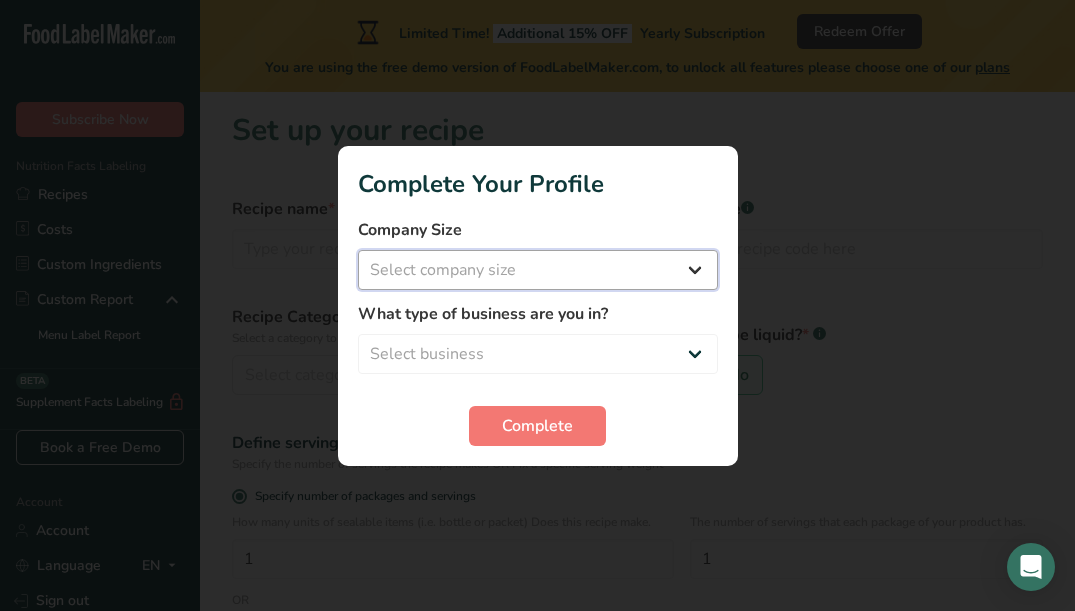 select on "1" 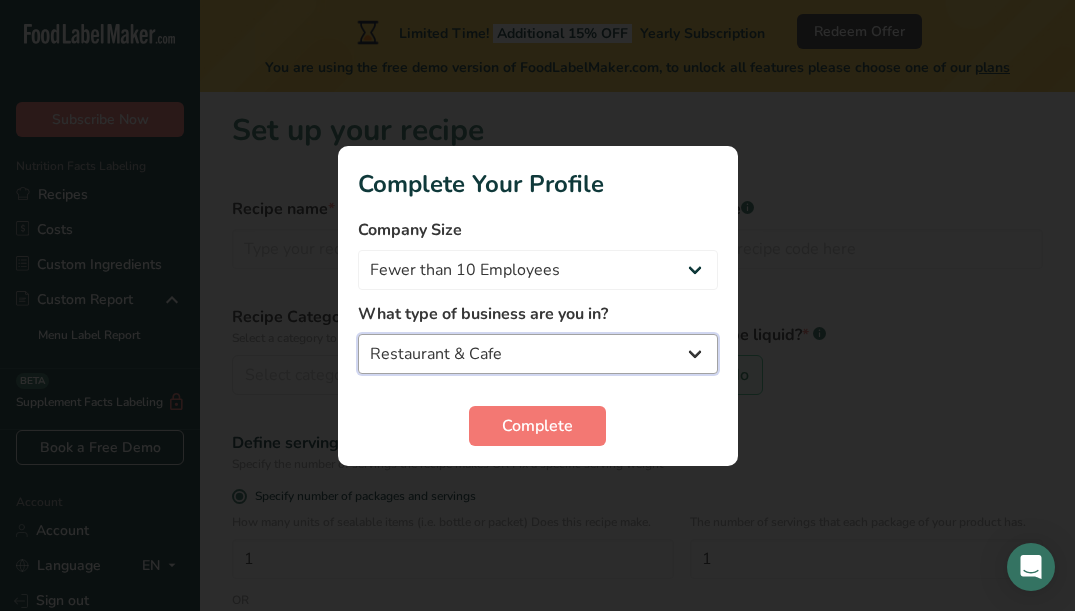 select on "6" 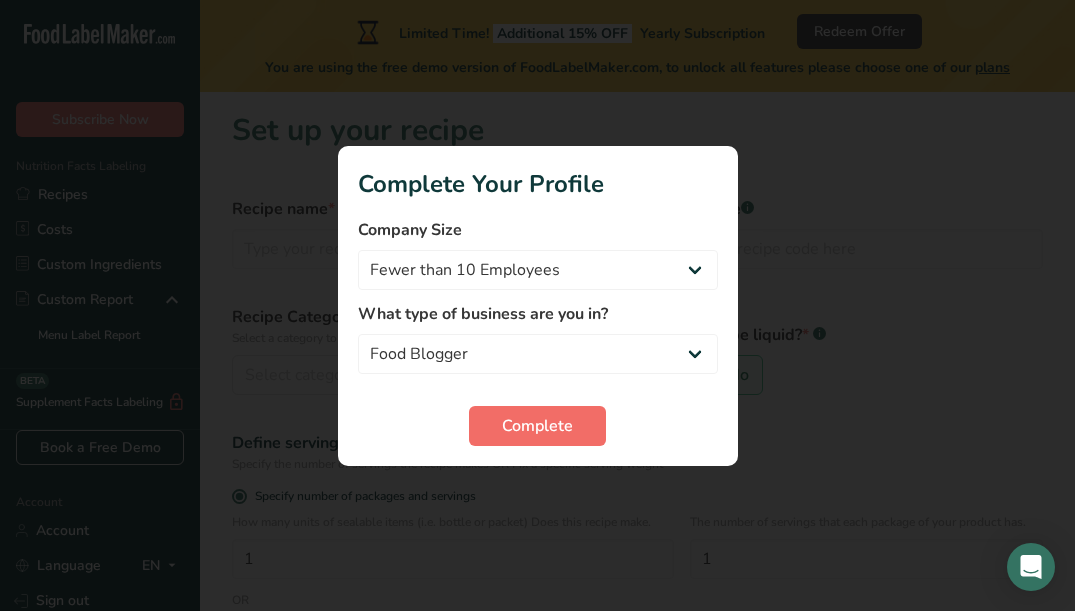 click on "Complete" at bounding box center [537, 426] 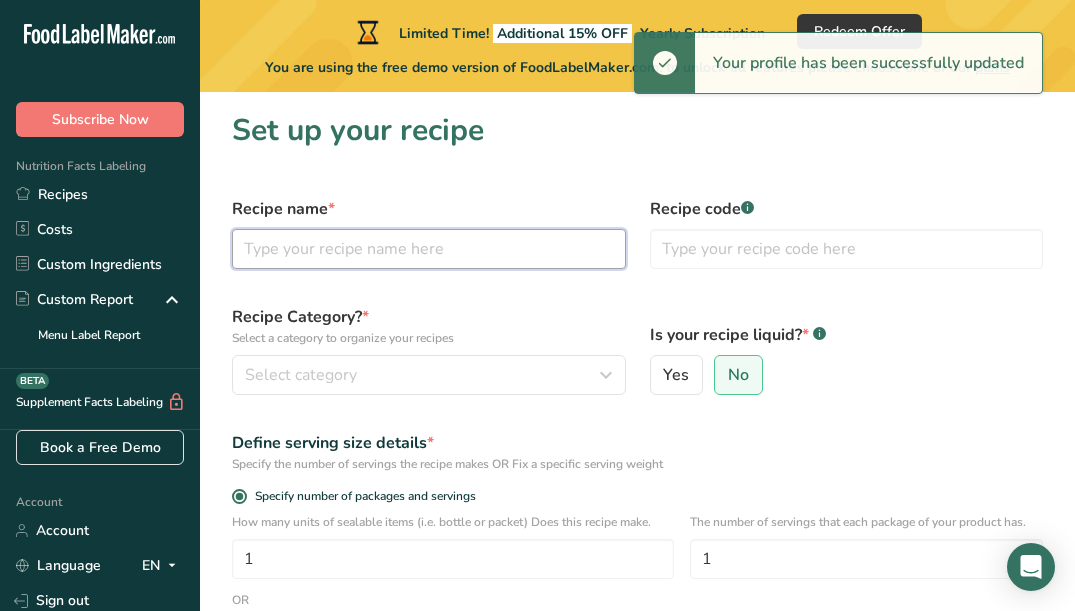 click at bounding box center [429, 249] 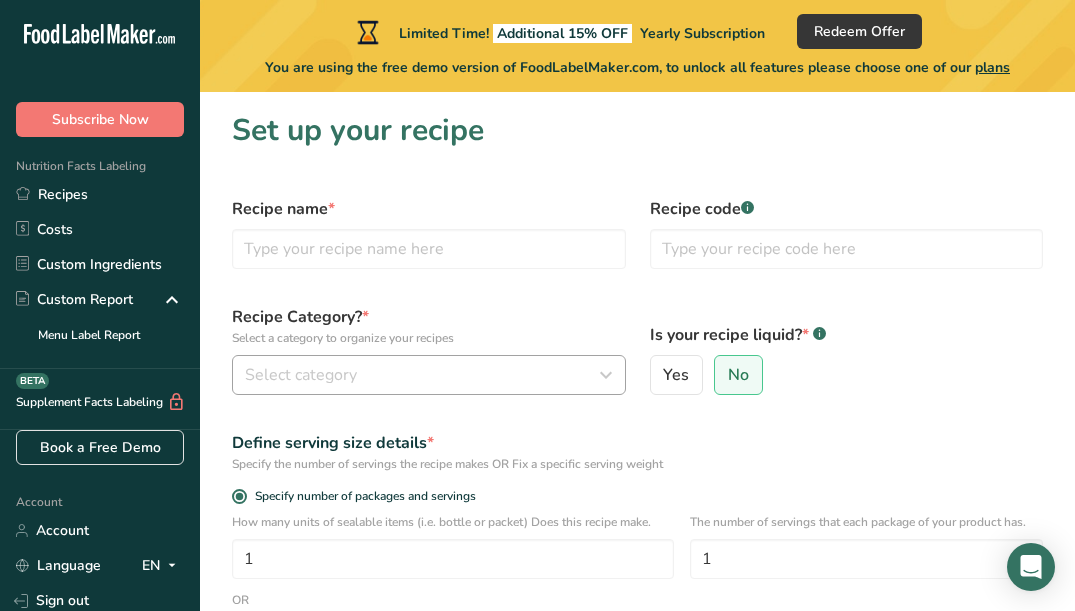 click at bounding box center (606, 375) 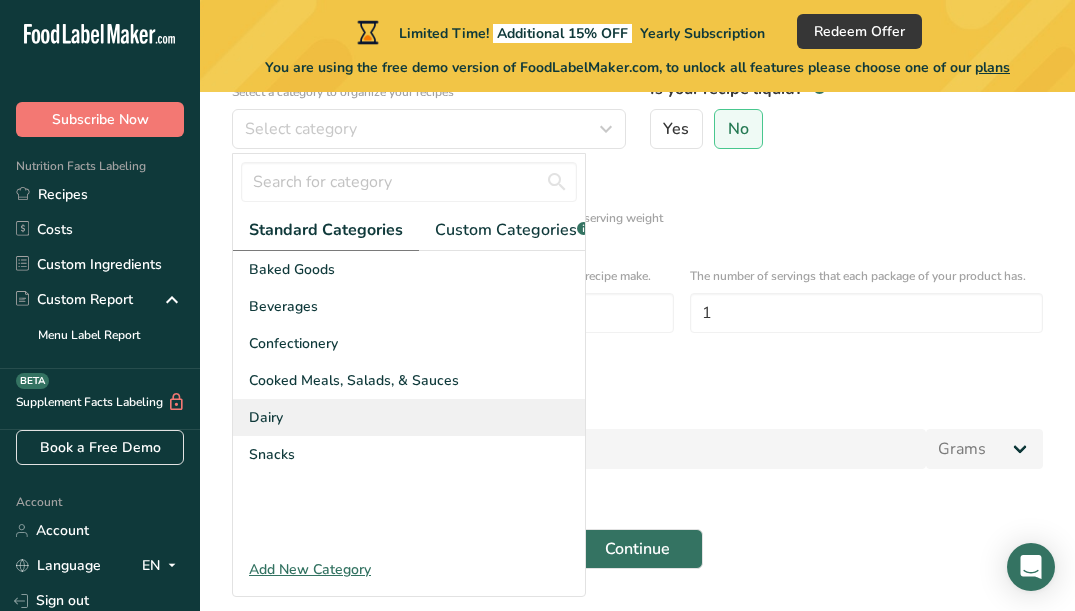scroll, scrollTop: 246, scrollLeft: 0, axis: vertical 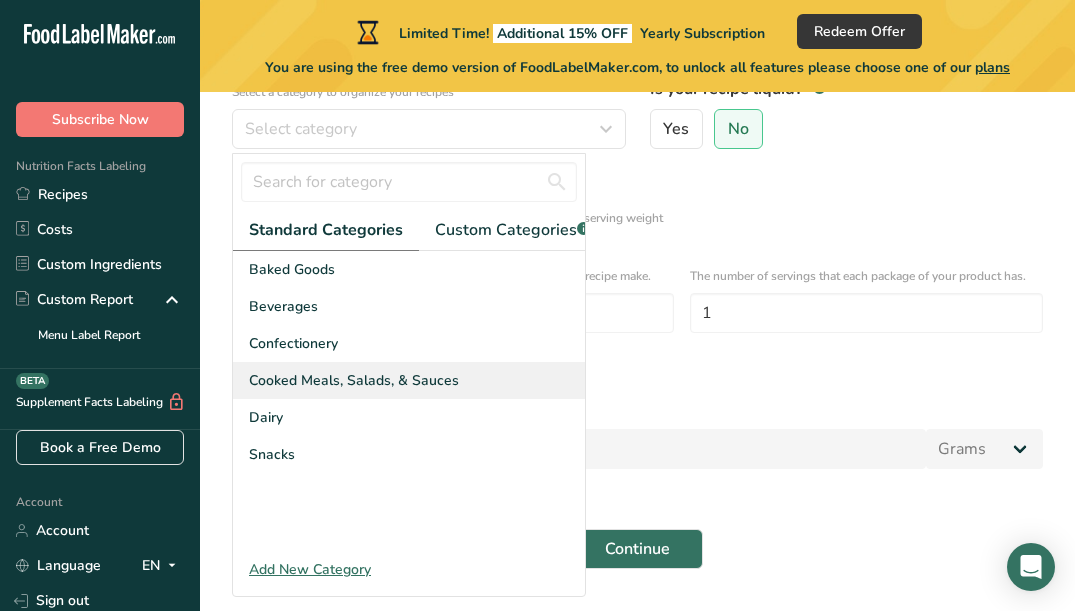 click on "Cooked Meals, Salads, & Sauces" at bounding box center [354, 380] 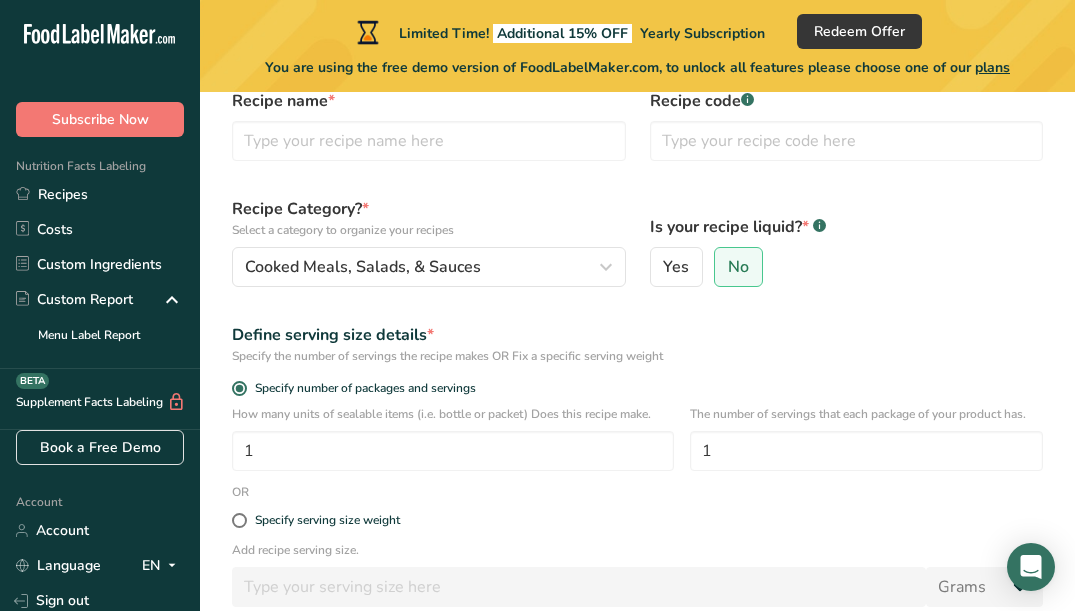 scroll, scrollTop: 108, scrollLeft: 0, axis: vertical 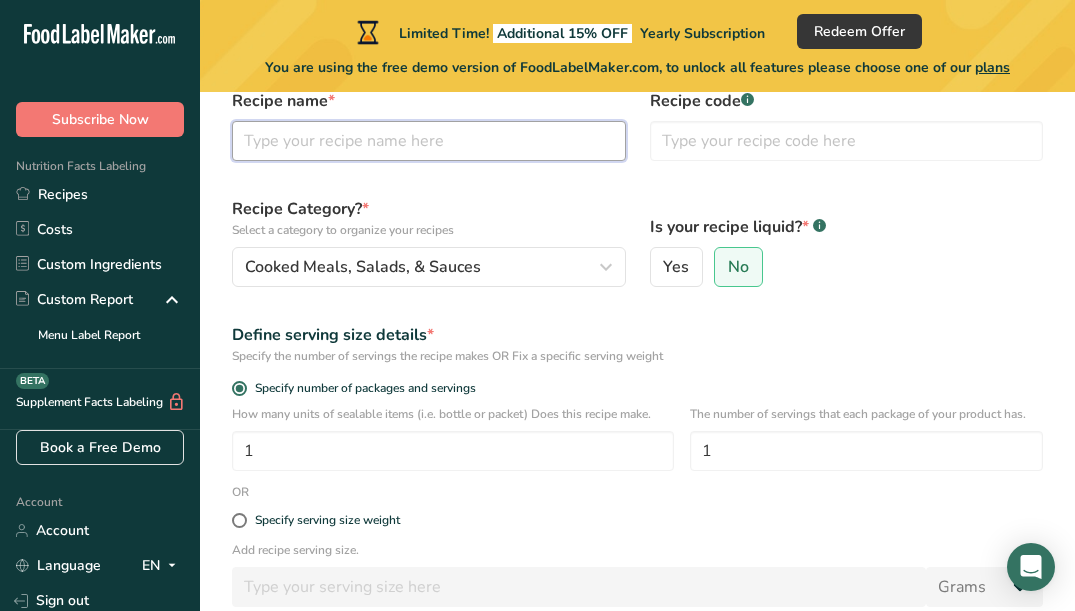 click at bounding box center (429, 141) 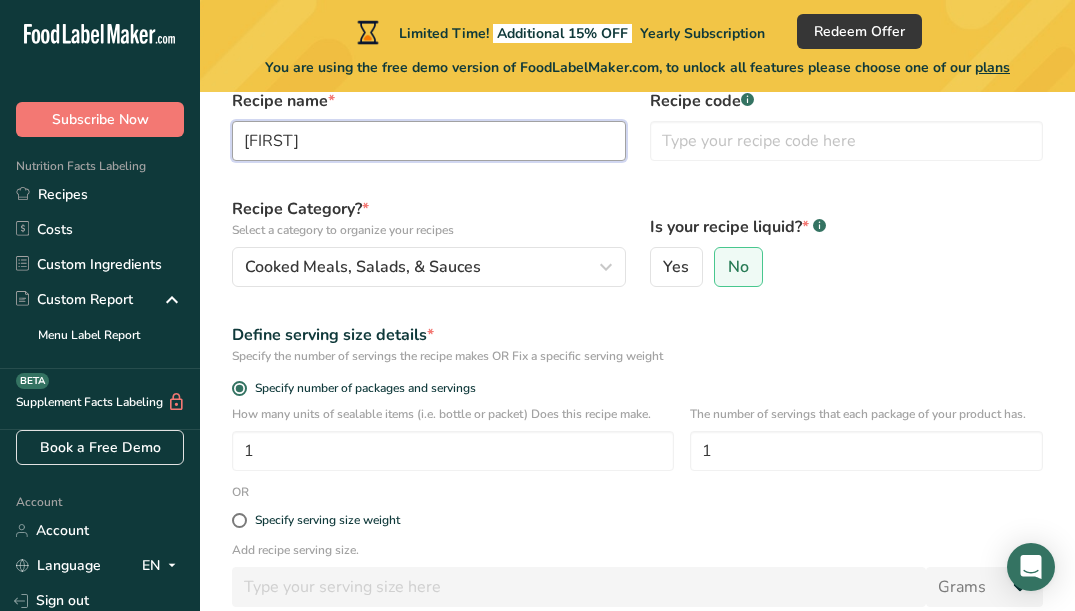 type on "k" 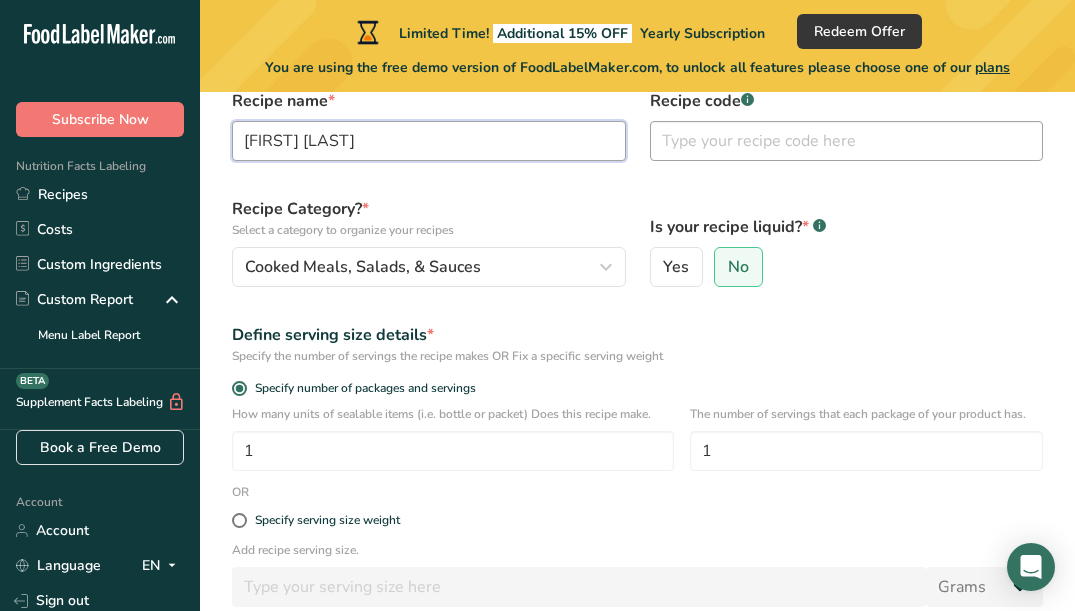 type on "[FIRST] [LAST]" 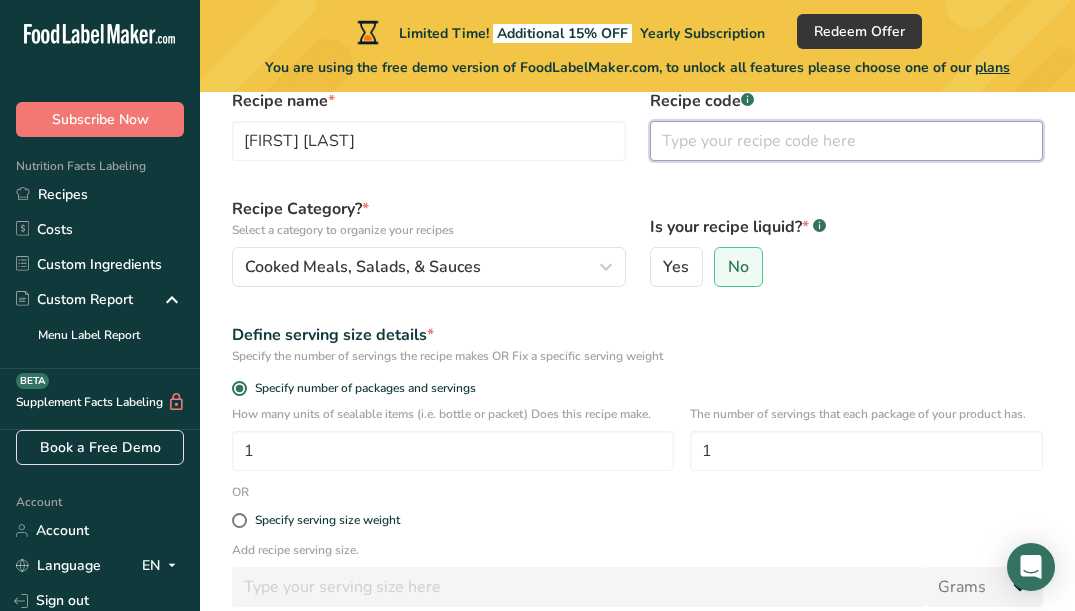 click at bounding box center (847, 141) 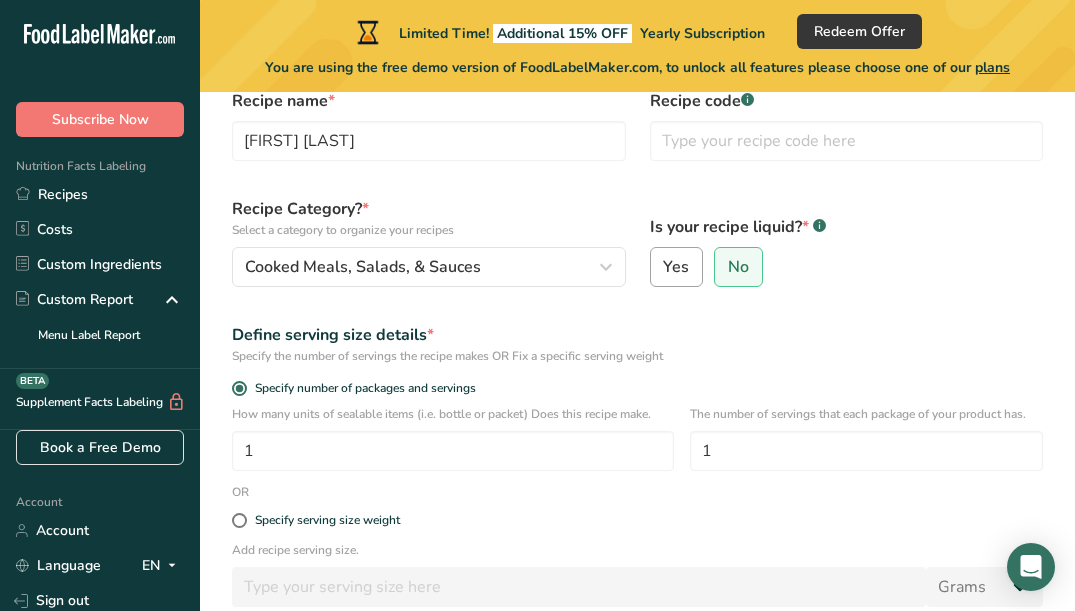 click on "Yes" at bounding box center [676, 267] 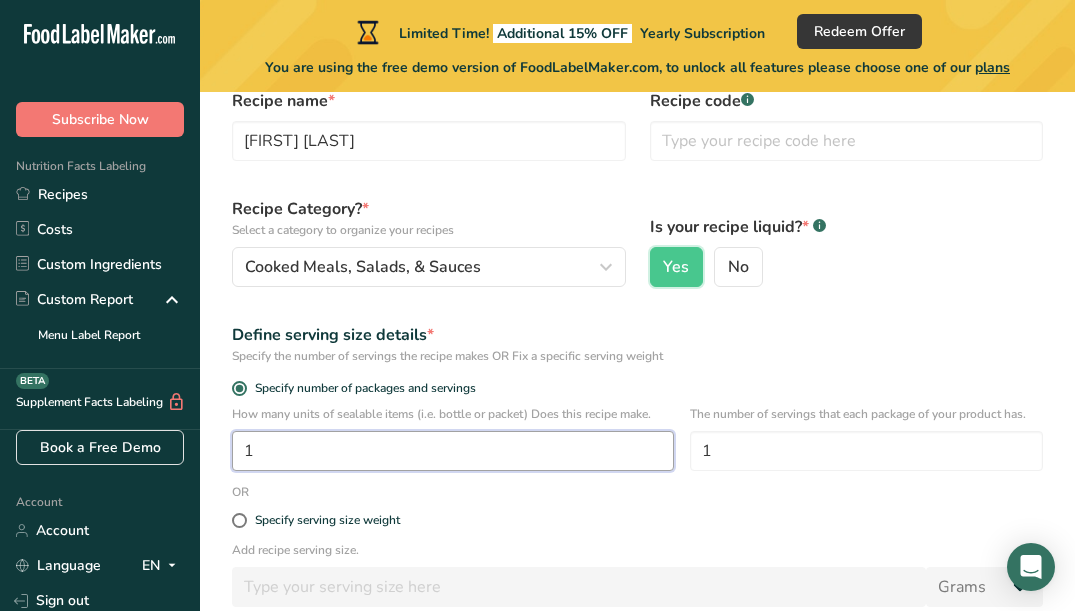 click on "1" at bounding box center [453, 451] 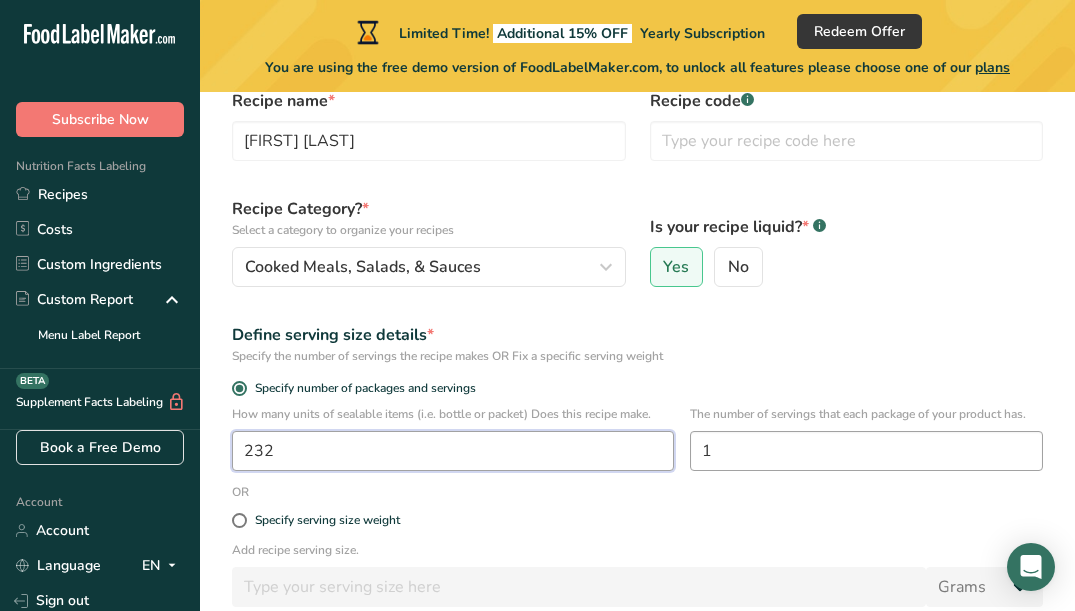type on "232" 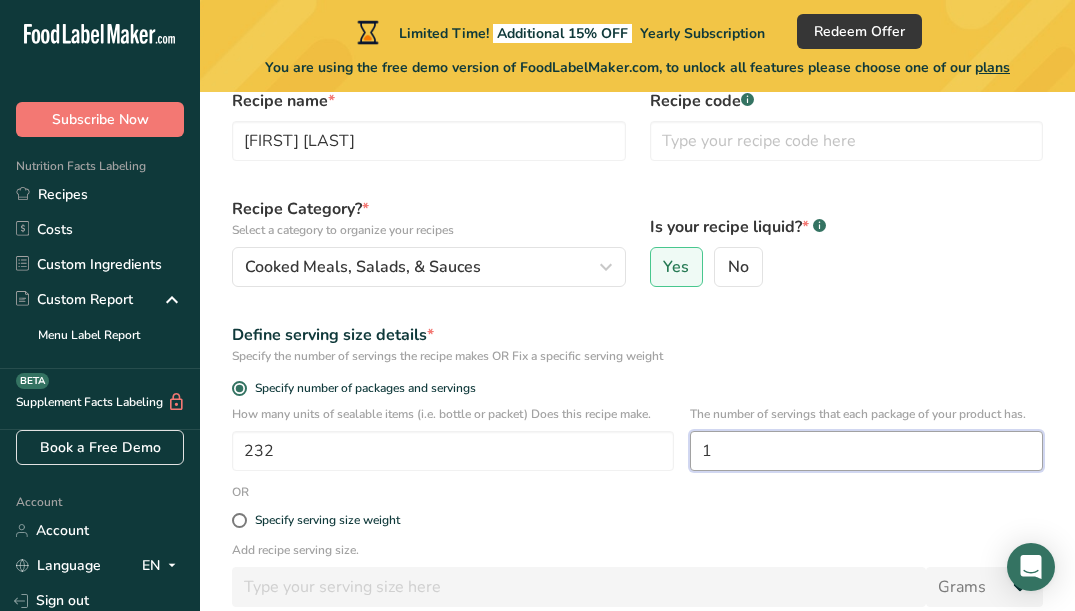 click on "1" at bounding box center (866, 451) 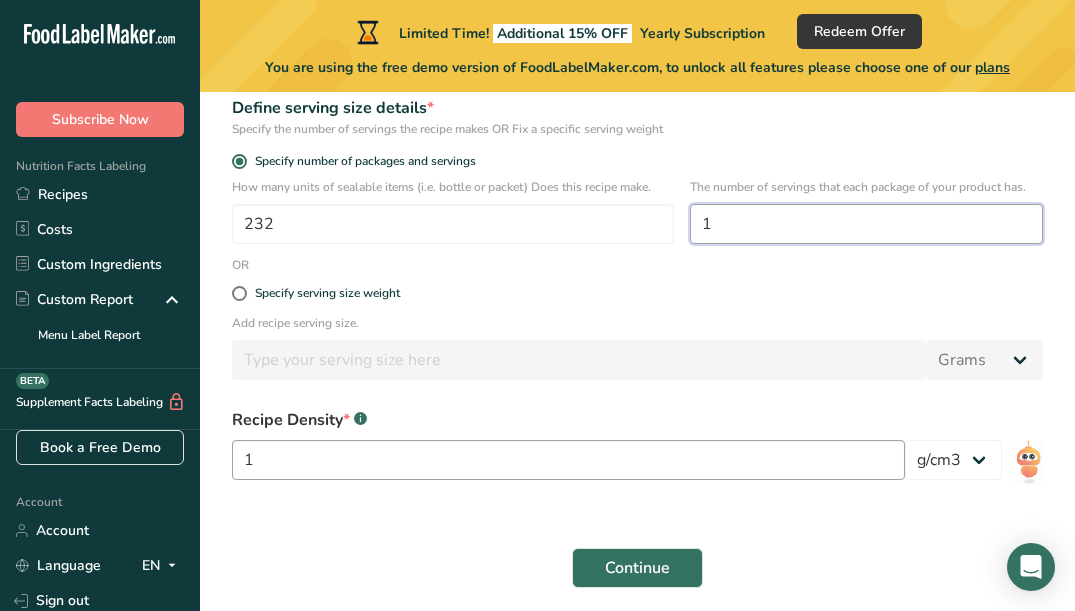 scroll, scrollTop: 339, scrollLeft: 0, axis: vertical 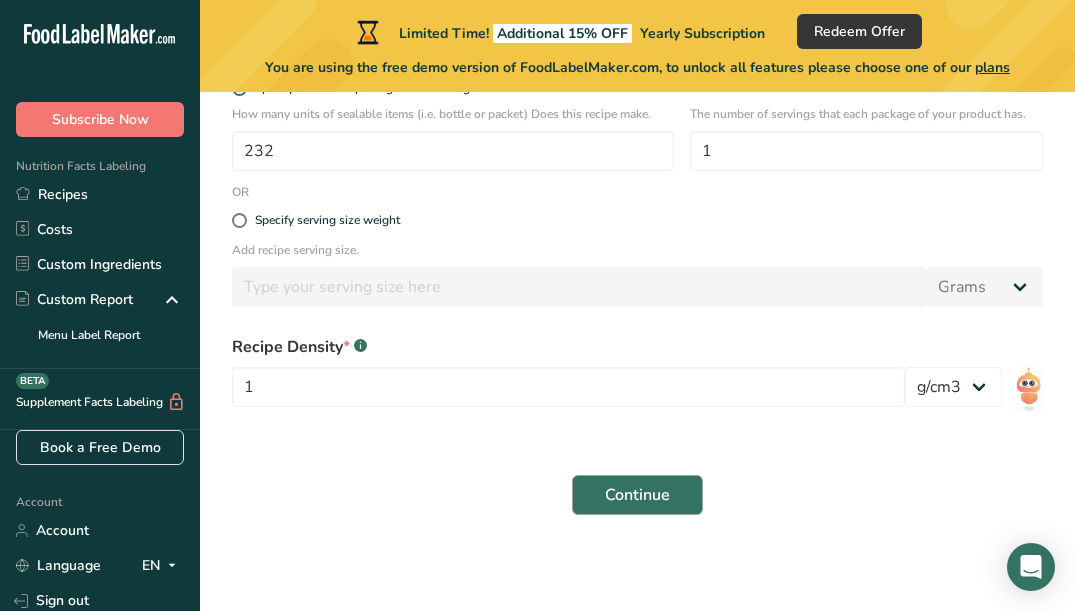 click on "Continue" at bounding box center [637, 495] 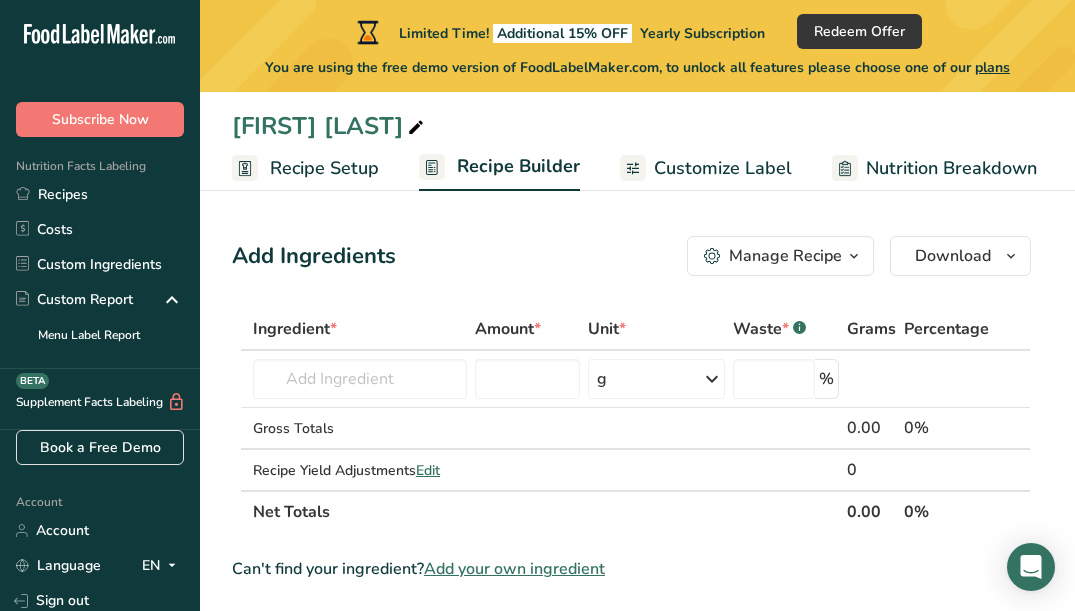 scroll, scrollTop: 0, scrollLeft: 0, axis: both 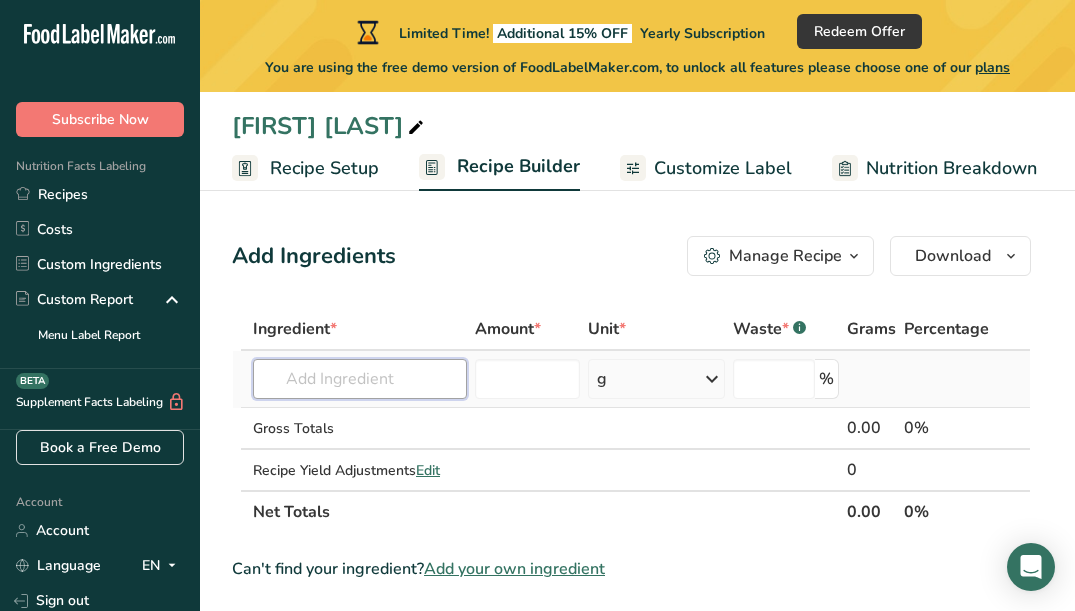 click at bounding box center (360, 379) 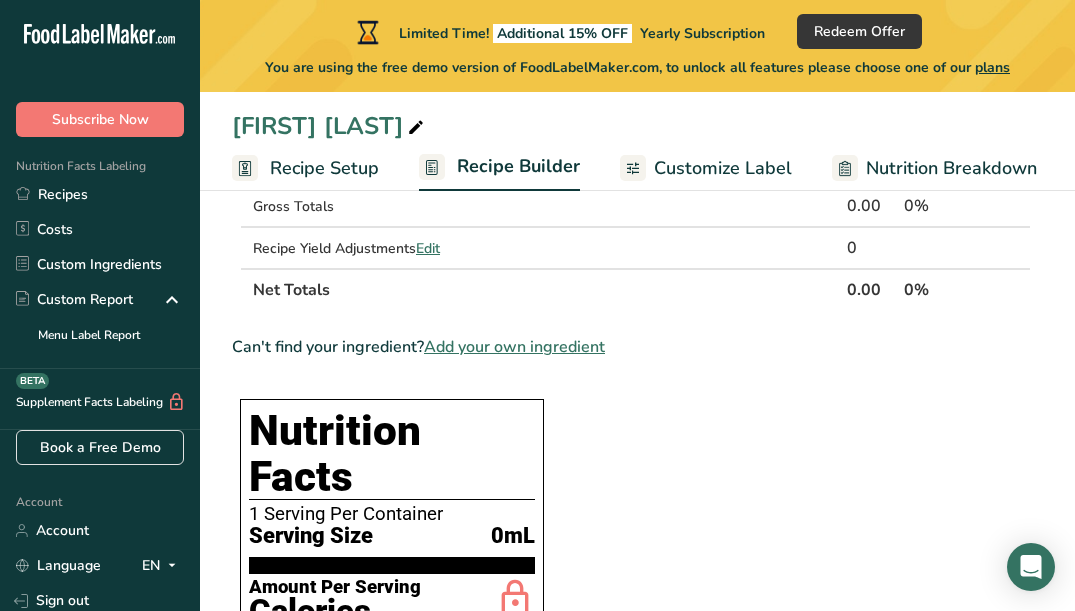 scroll, scrollTop: 276, scrollLeft: 0, axis: vertical 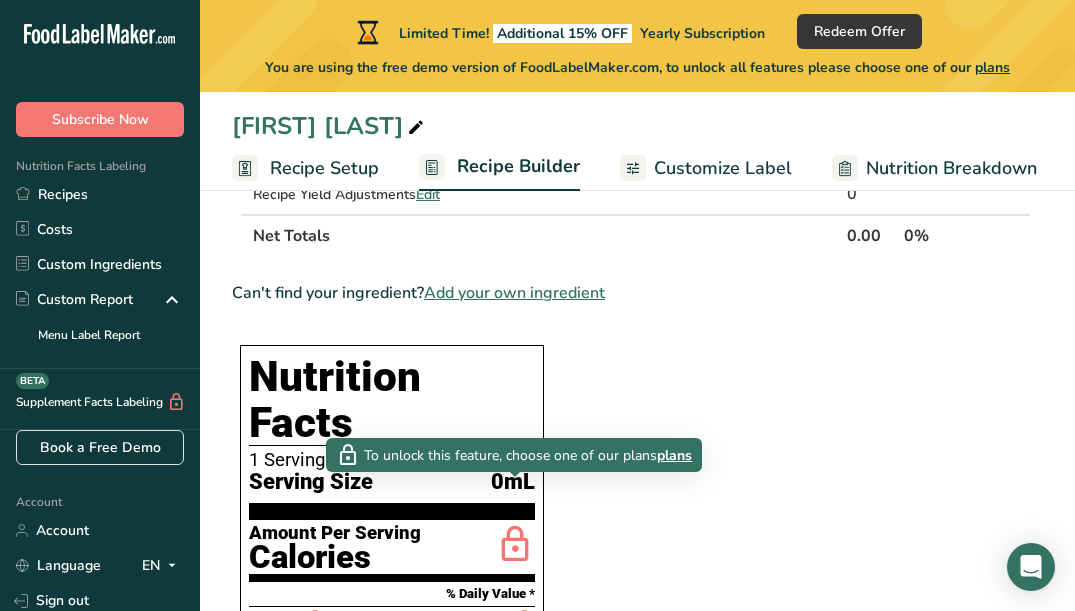 click at bounding box center (515, 545) 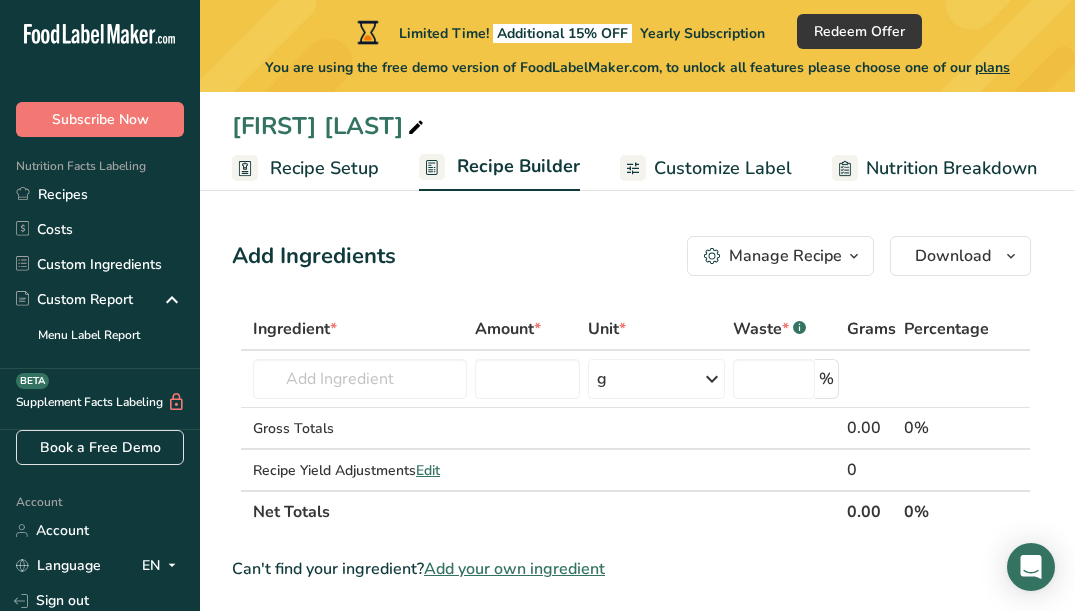 scroll, scrollTop: 0, scrollLeft: 0, axis: both 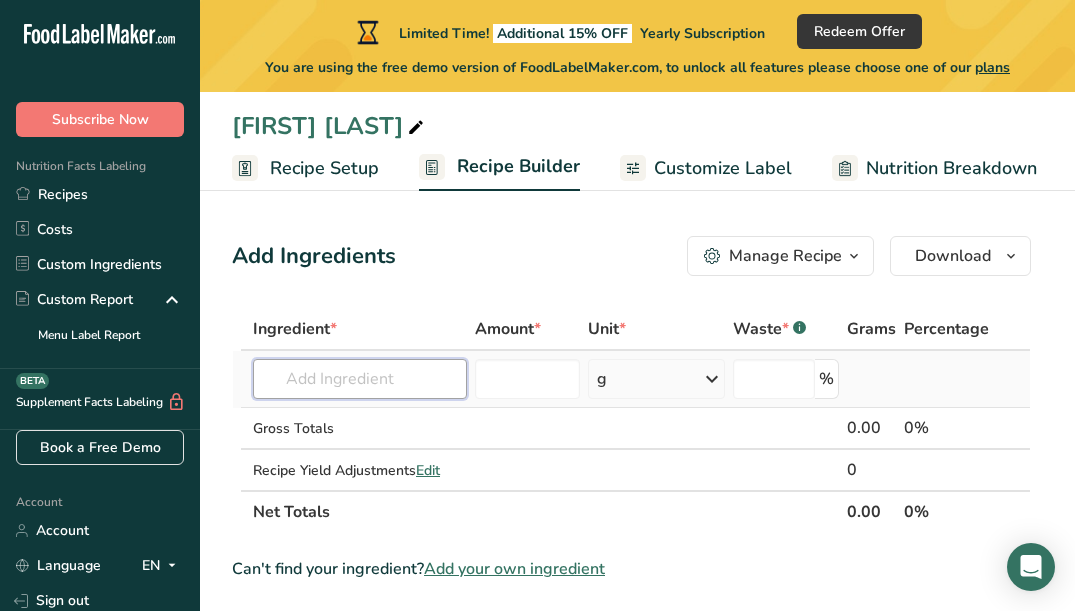 click at bounding box center [360, 379] 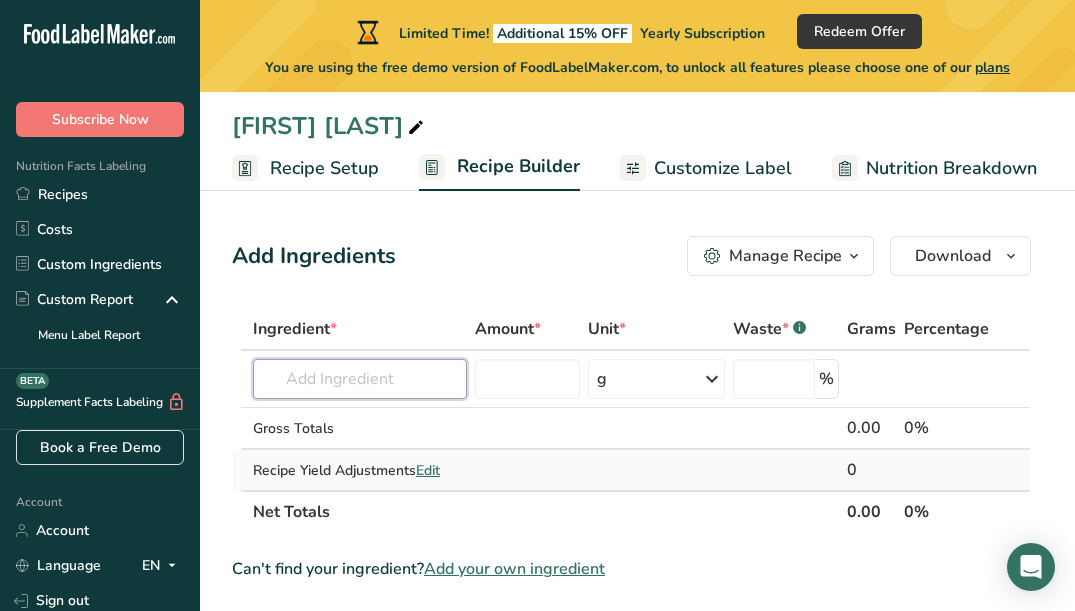 scroll, scrollTop: 0, scrollLeft: 0, axis: both 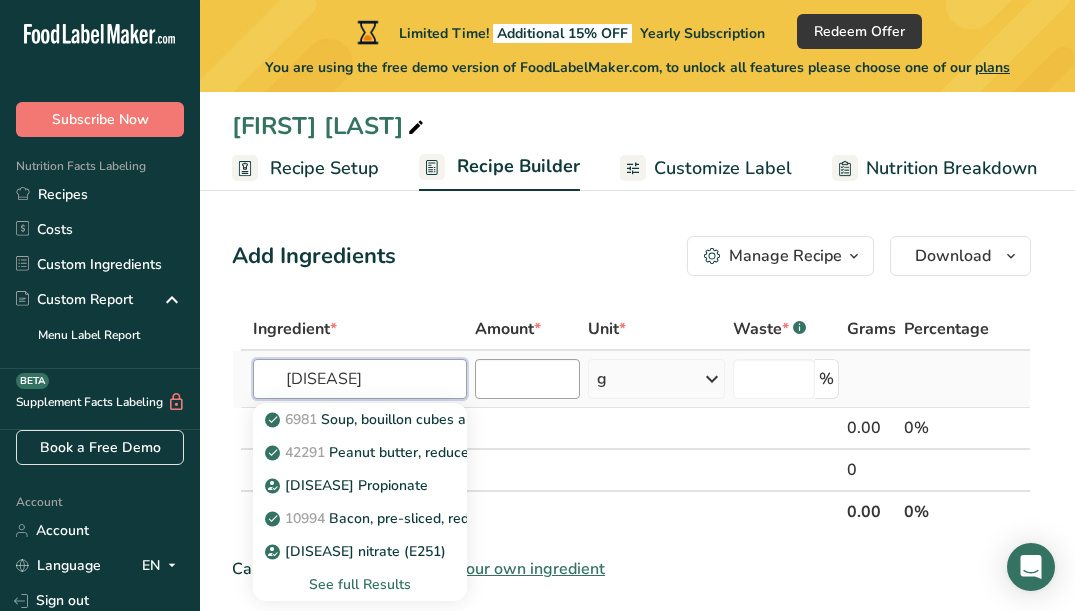 type on "[DISEASE]" 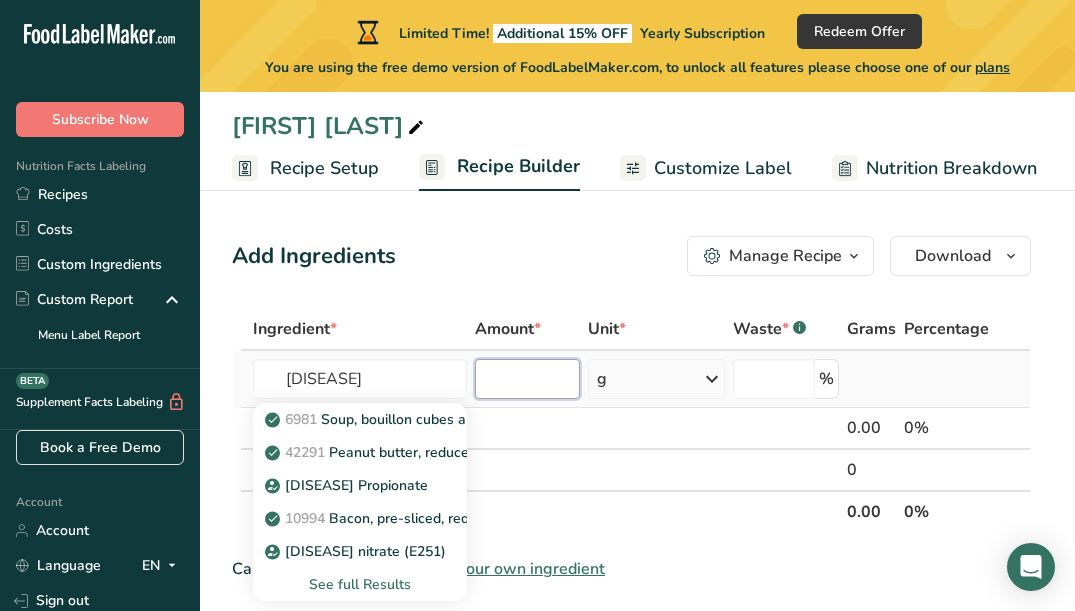 type 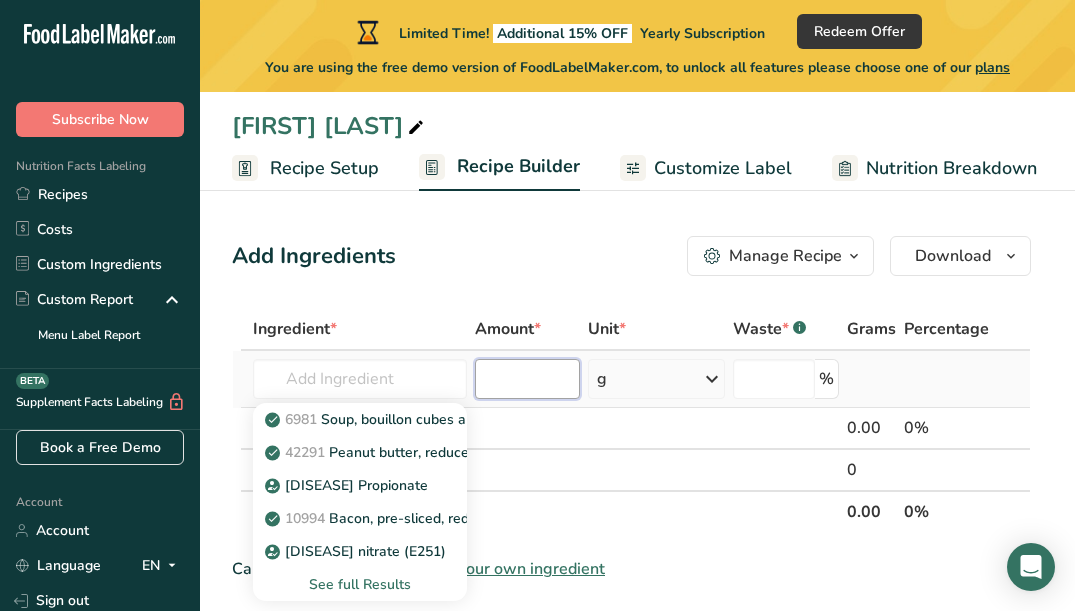 click at bounding box center [527, 379] 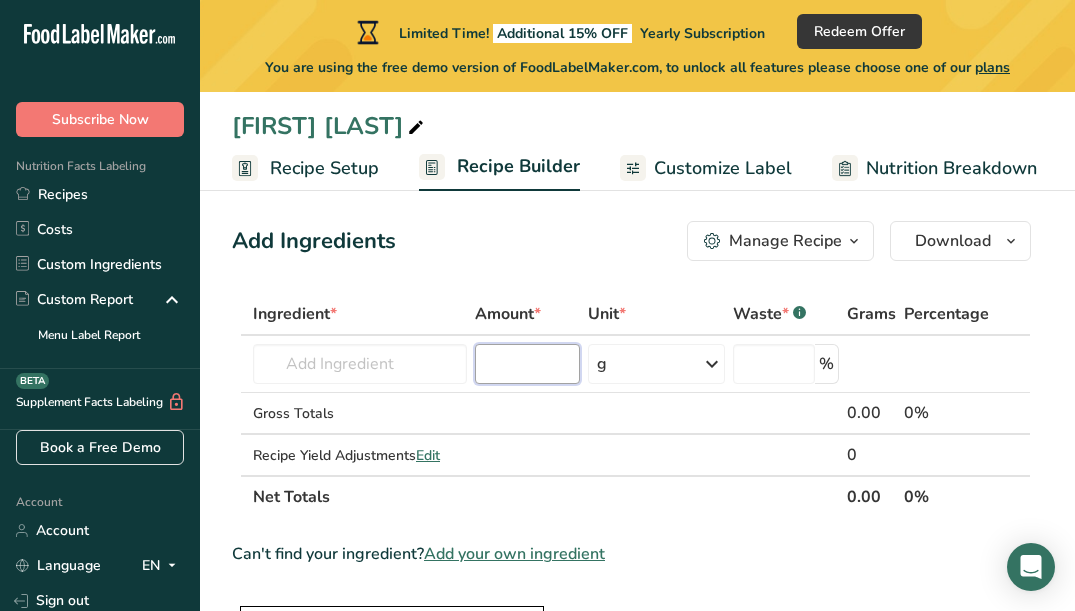 scroll, scrollTop: 12, scrollLeft: 0, axis: vertical 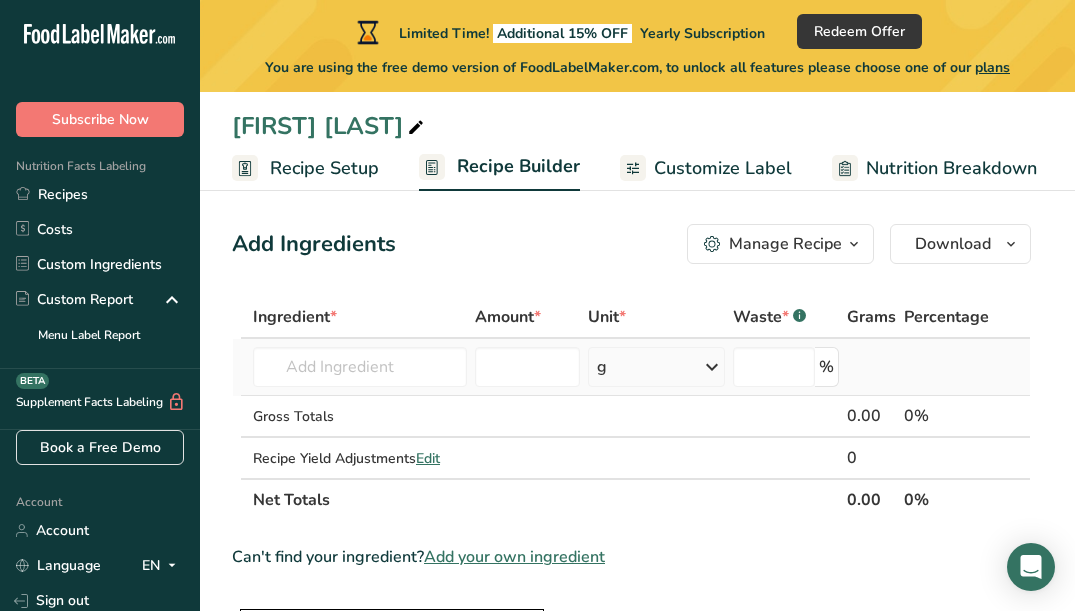 click at bounding box center [712, 367] 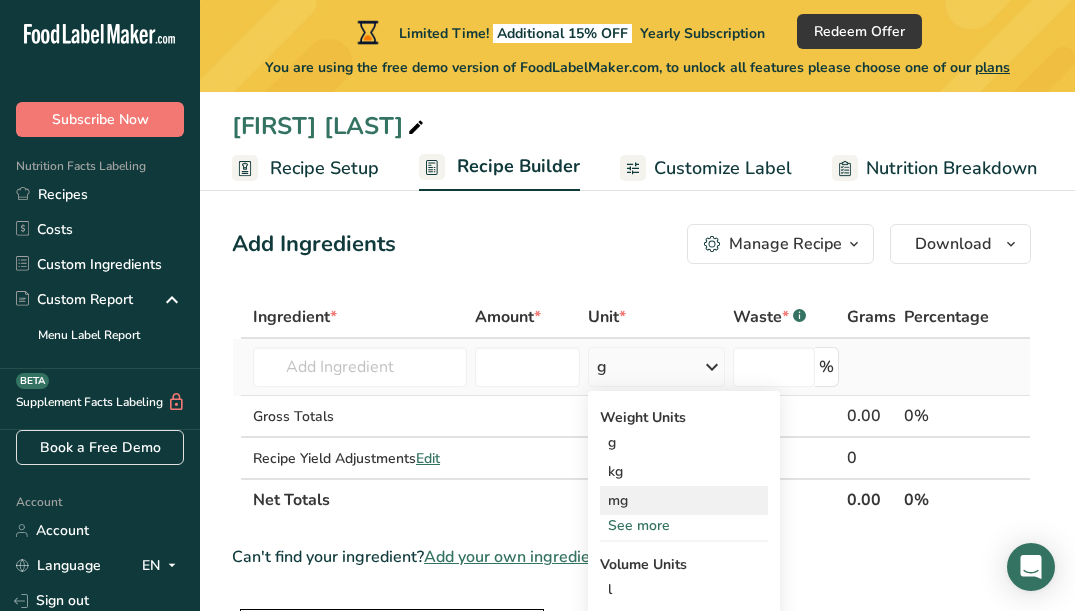 click on "mg" at bounding box center [684, 500] 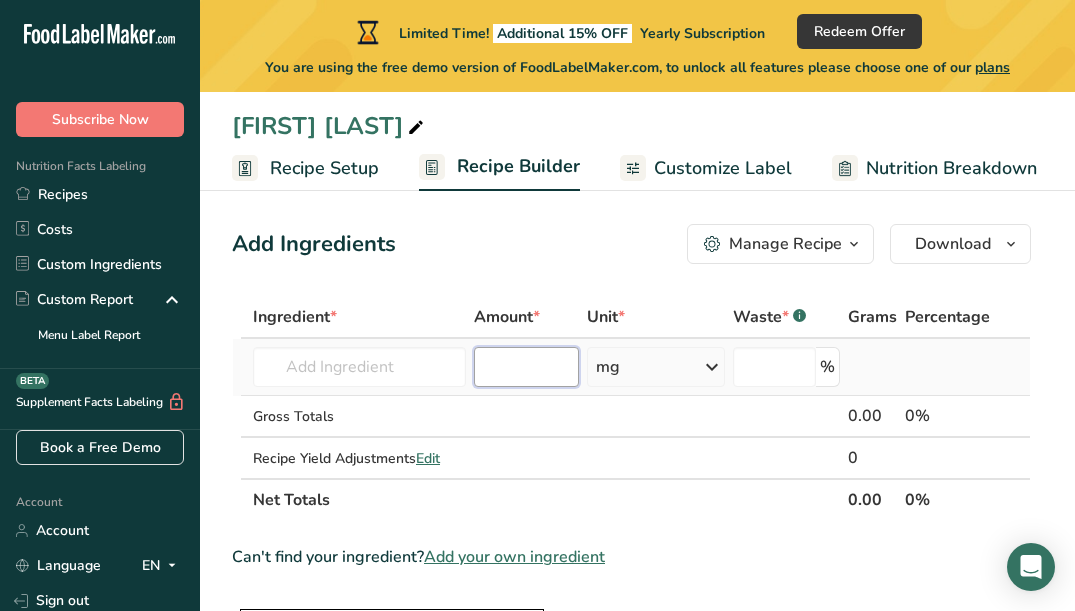 click at bounding box center [526, 367] 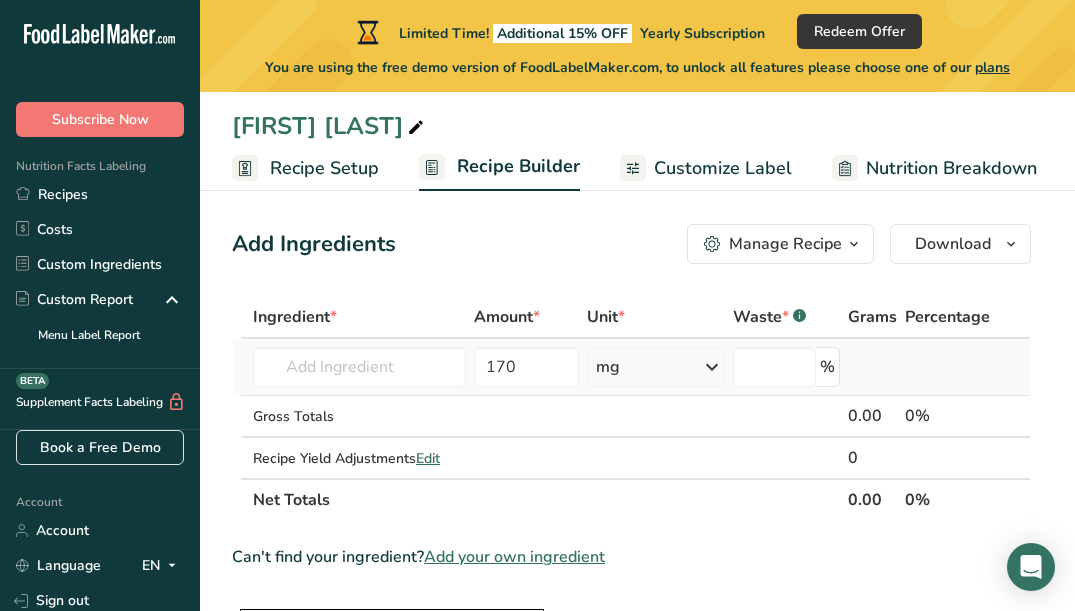 click at bounding box center (712, 367) 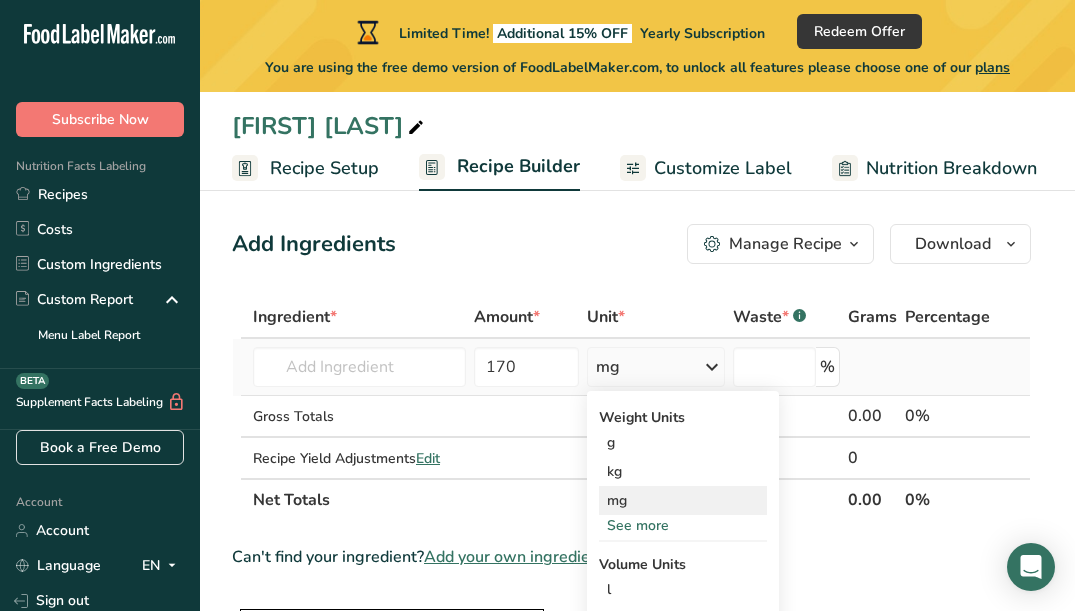 click on "mg" at bounding box center [683, 500] 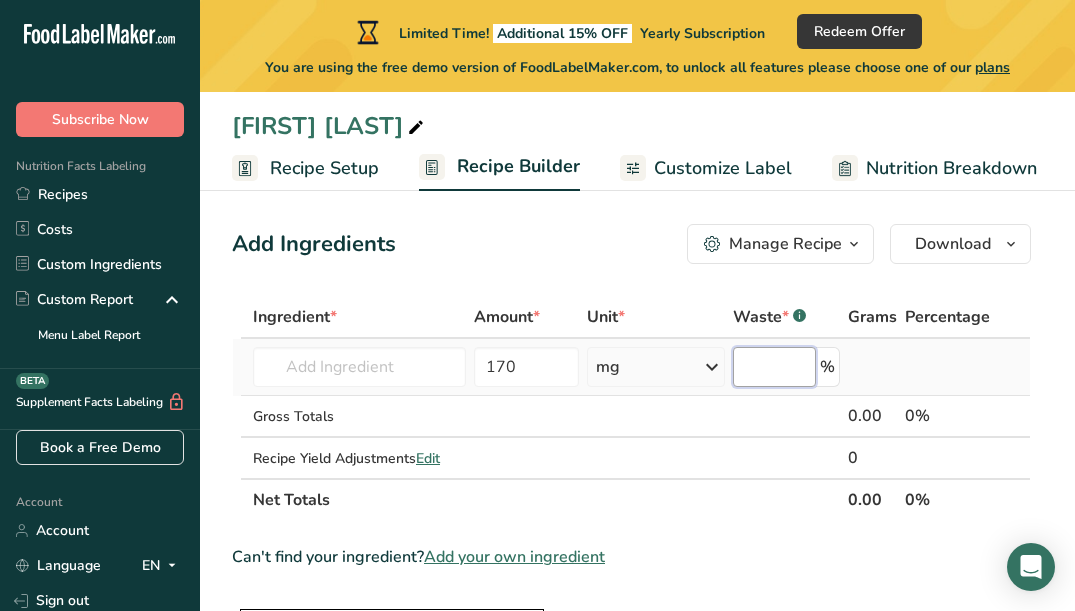 click at bounding box center [774, 367] 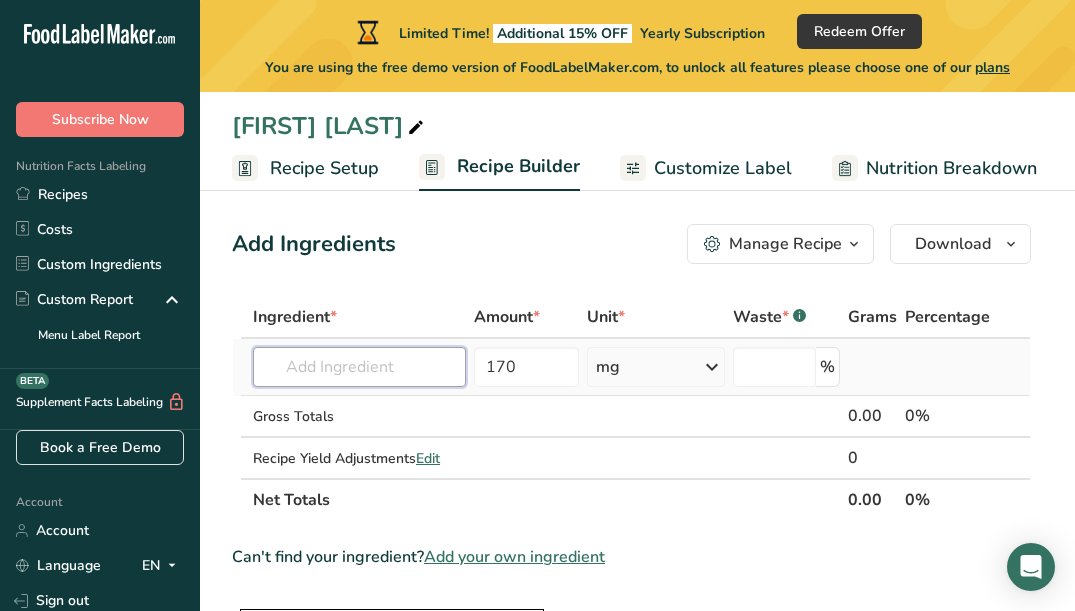 click at bounding box center [359, 367] 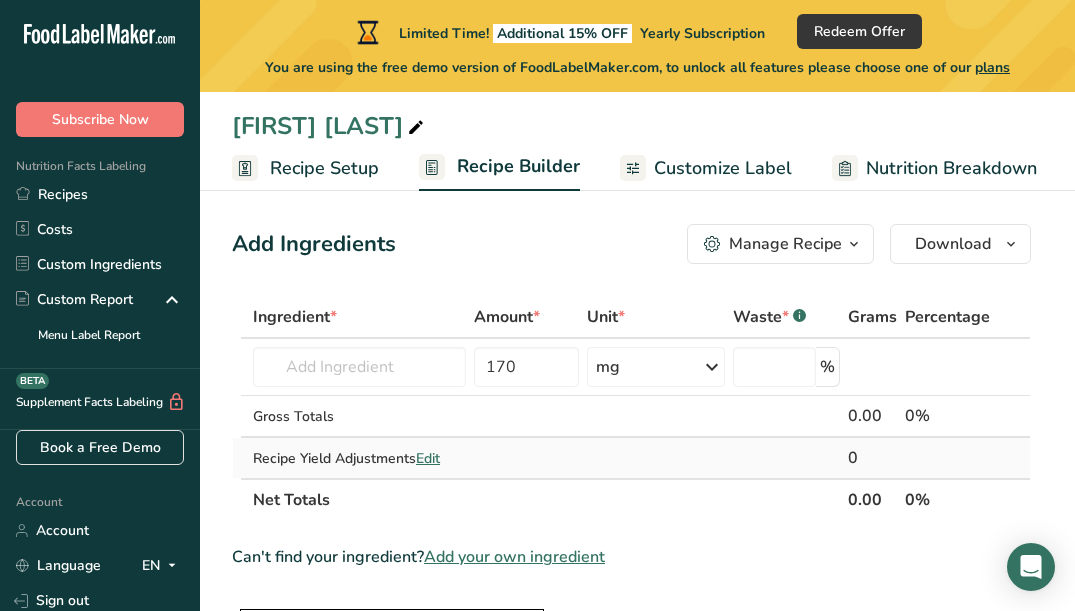 click on "Edit" at bounding box center (428, 458) 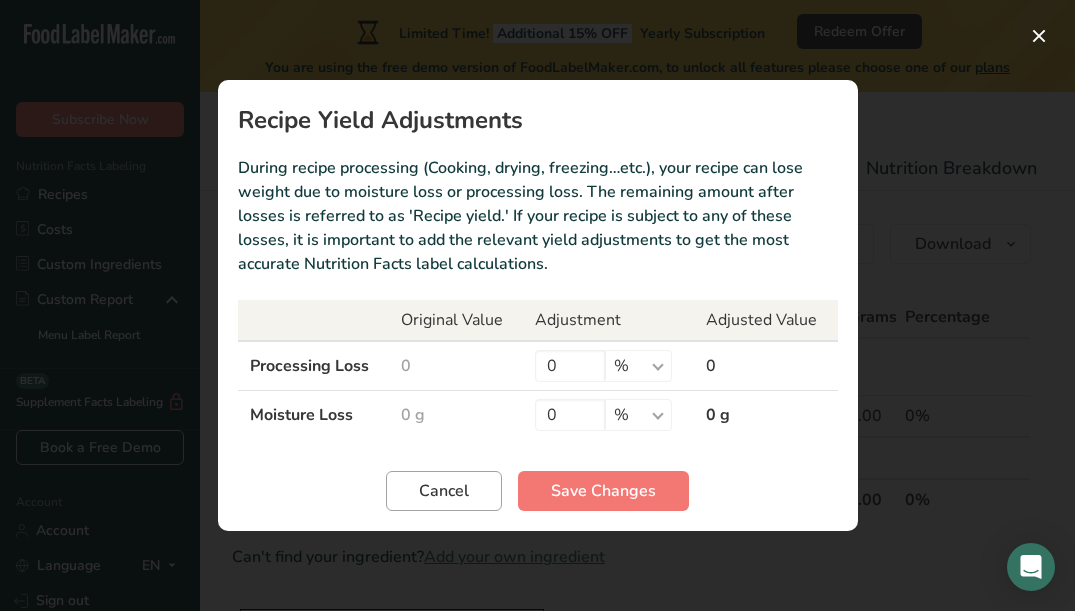 click on "Cancel" at bounding box center (444, 491) 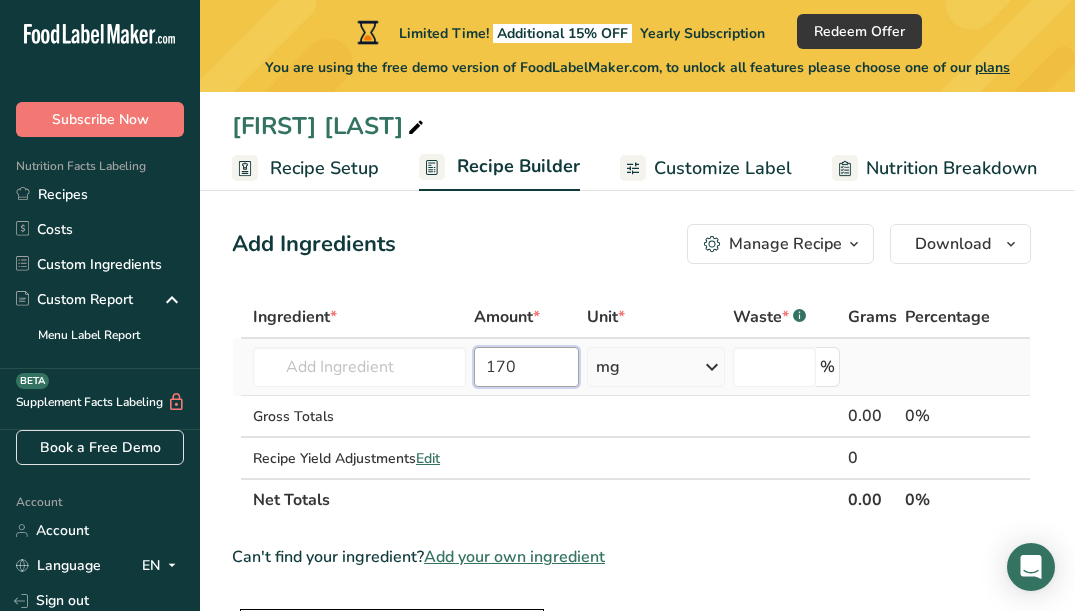 click on "170" at bounding box center (526, 367) 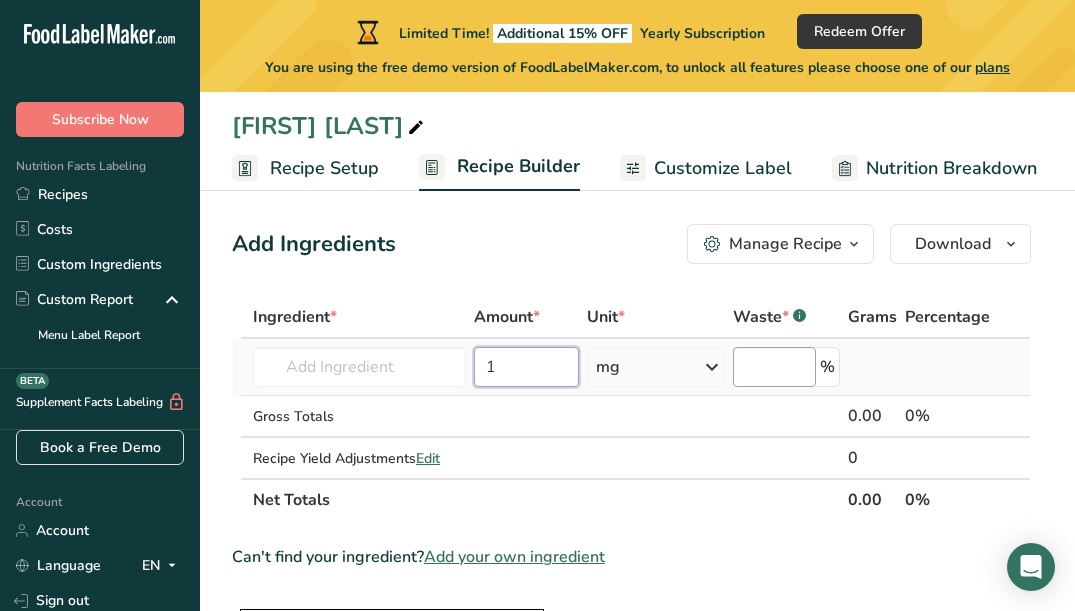type on "1" 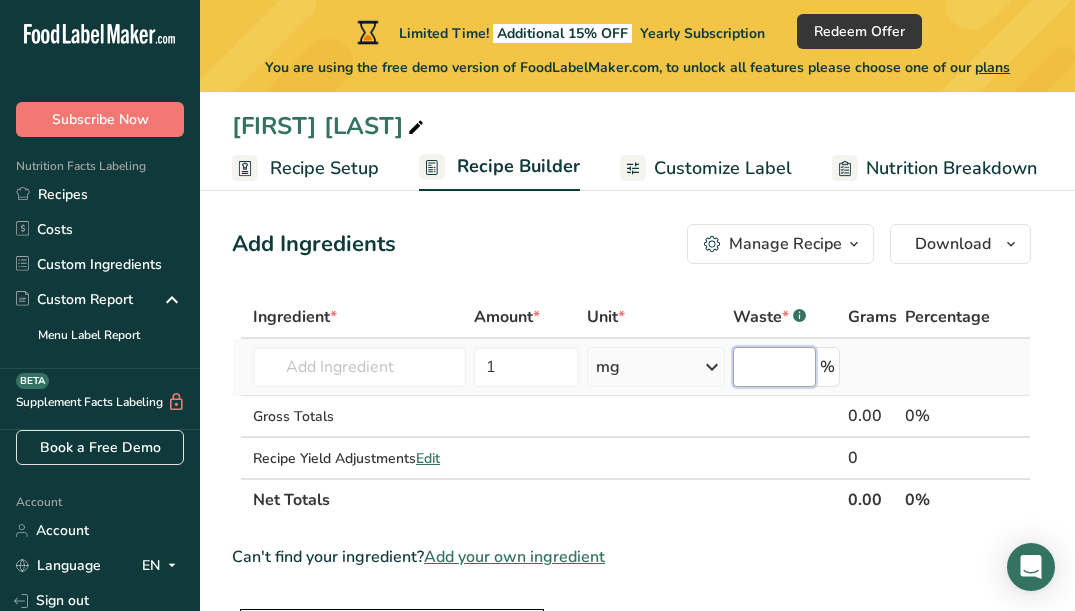 click at bounding box center [774, 367] 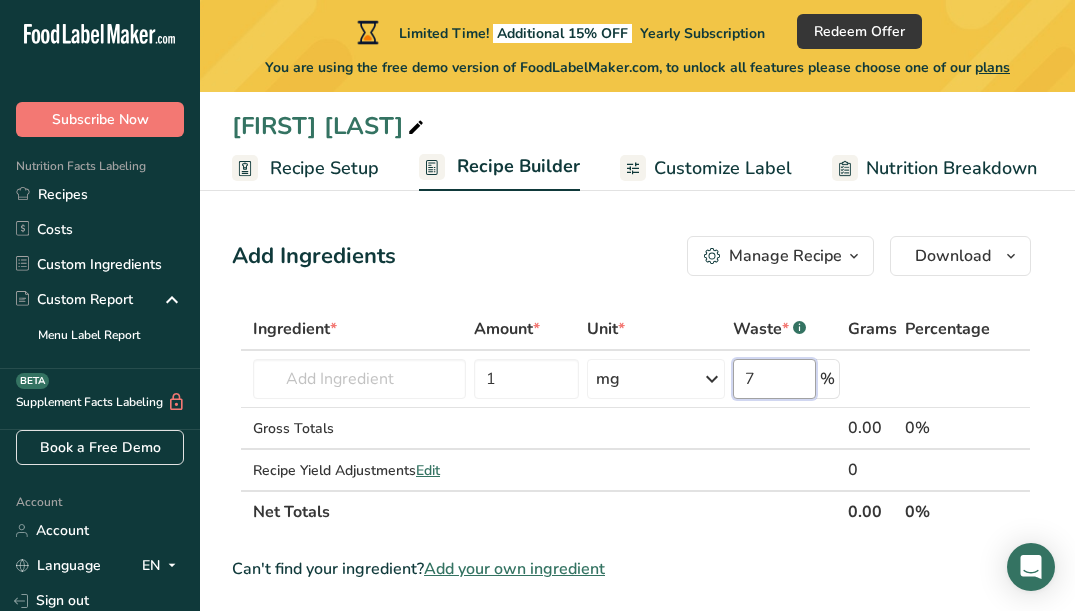 scroll, scrollTop: 0, scrollLeft: 0, axis: both 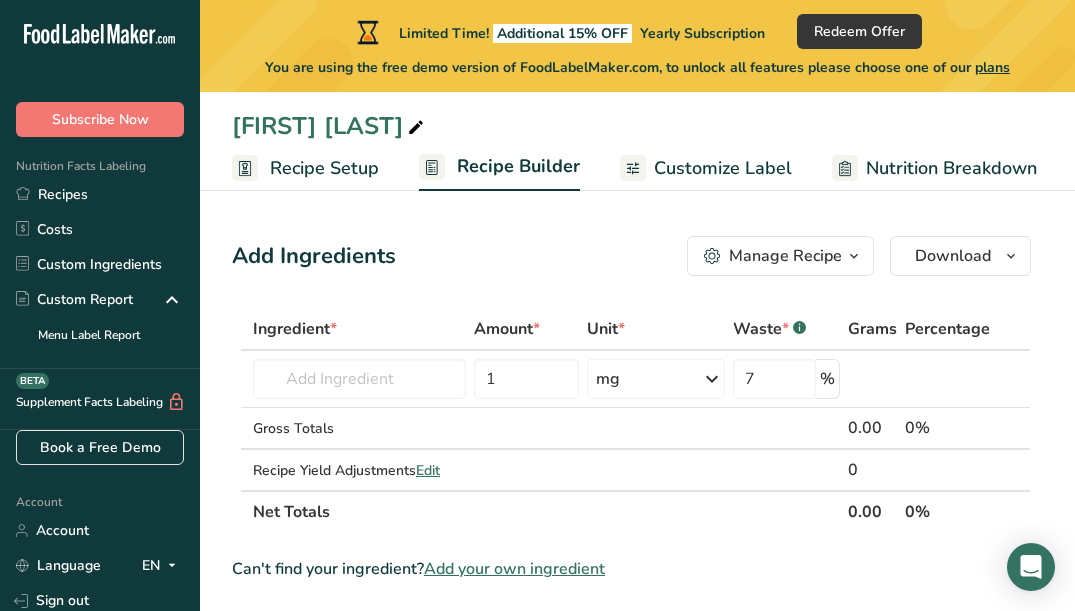 click on "Manage Recipe" at bounding box center [785, 256] 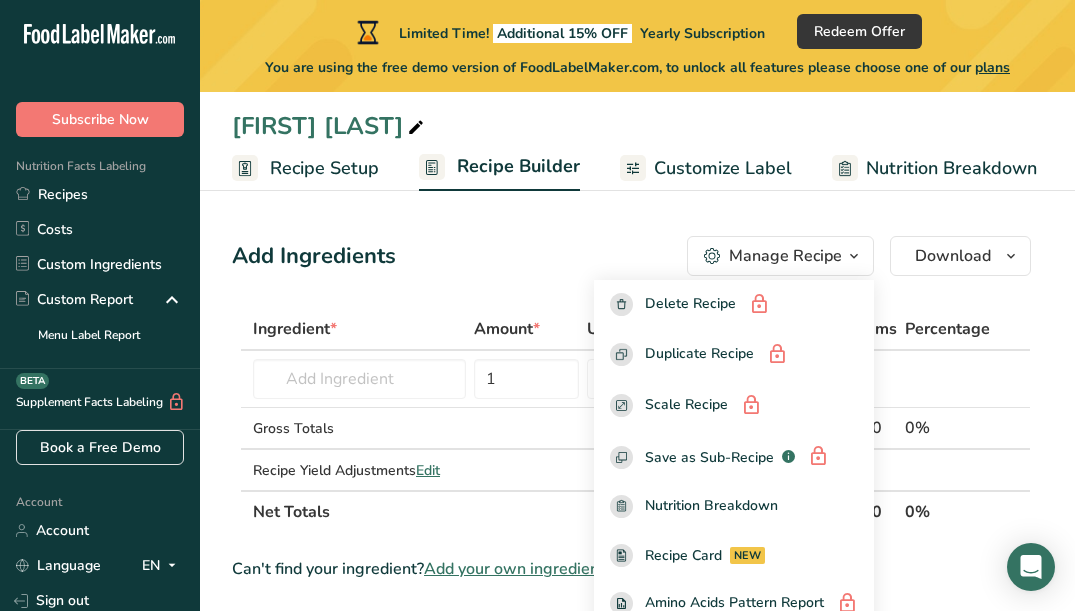 click on "Add Ingredients
Manage Recipe         Delete Recipe             Duplicate Recipe               Scale Recipe               Save as Sub-Recipe   .a-a{fill:#347362;}.b-a{fill:#fff;}                                 Nutrition Breakdown                 Recipe Card
NEW
Amino Acids Pattern Report             Activity History
Download
Choose your preferred label style
Standard FDA label
Standard FDA label
The most common format for nutrition facts labels in compliance with the FDA's typeface, style and requirements
Tabular FDA label
A label format compliant with the FDA regulations presented in a tabular (horizontal) display.
Linear FDA label
A simple linear display for small sized packages.
Simplified FDA label" at bounding box center [631, 256] 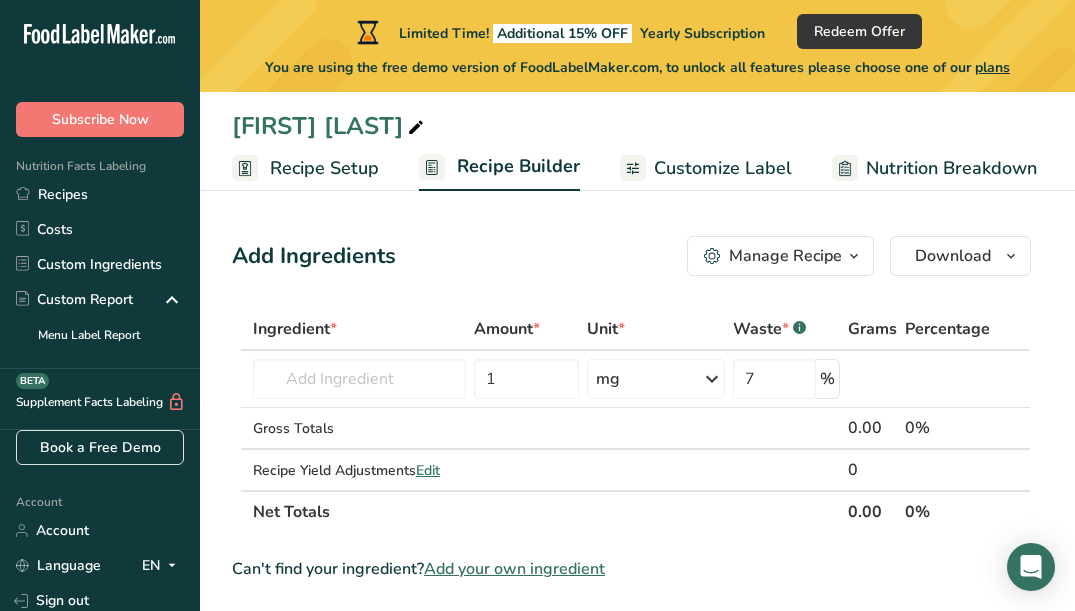 click on "Add your own ingredient" at bounding box center [514, 569] 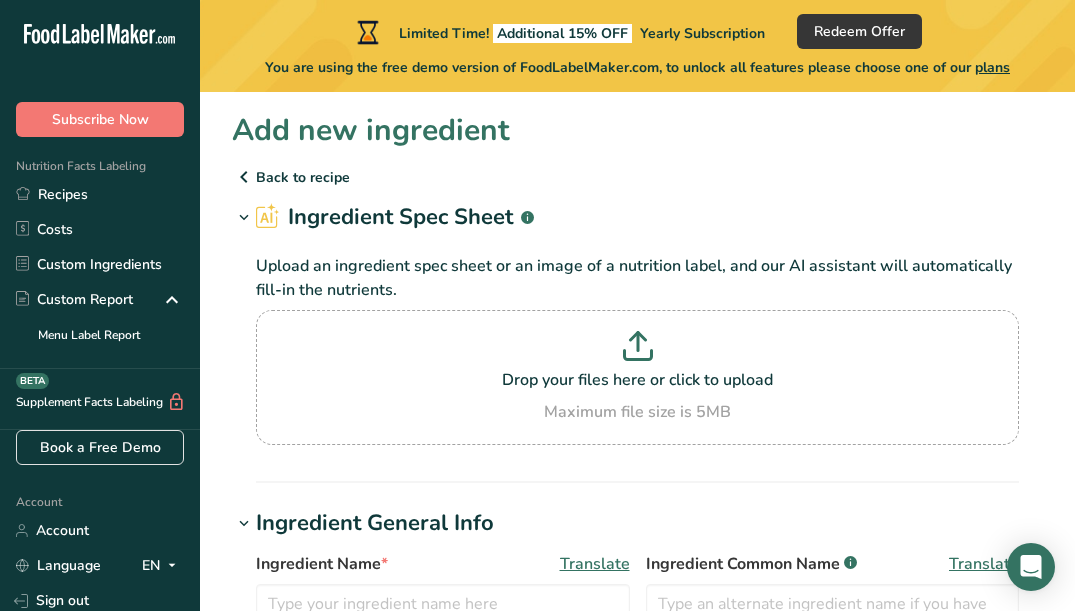 scroll, scrollTop: 0, scrollLeft: 0, axis: both 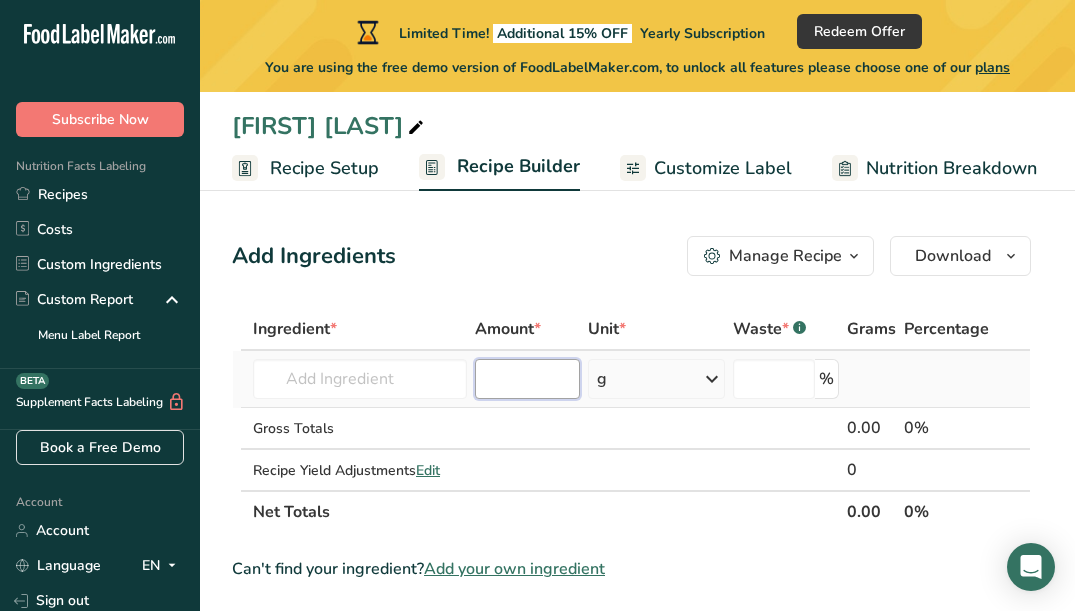 click at bounding box center [527, 379] 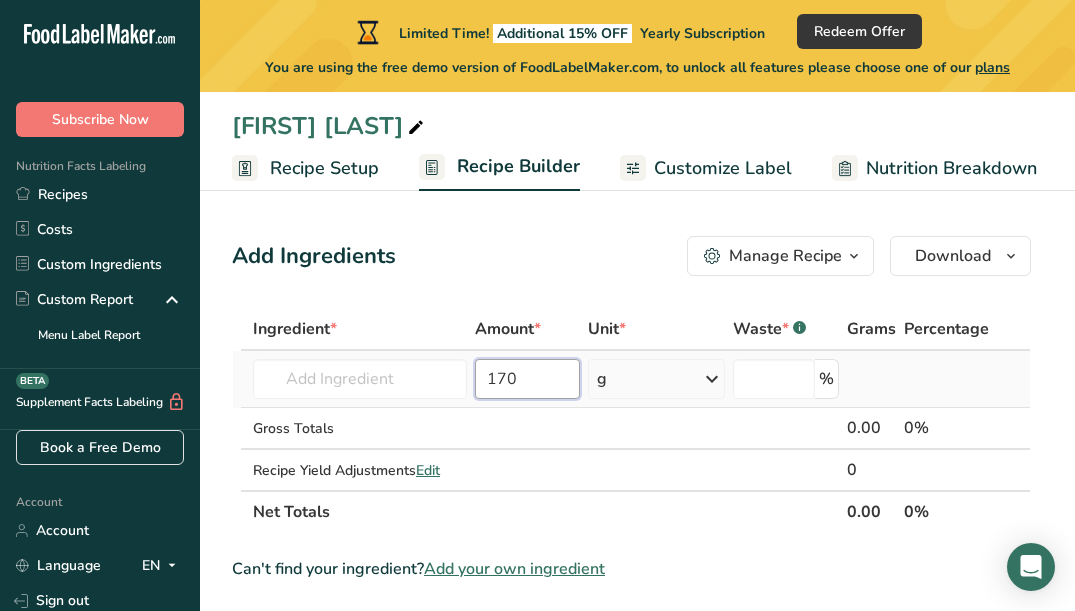 type on "170" 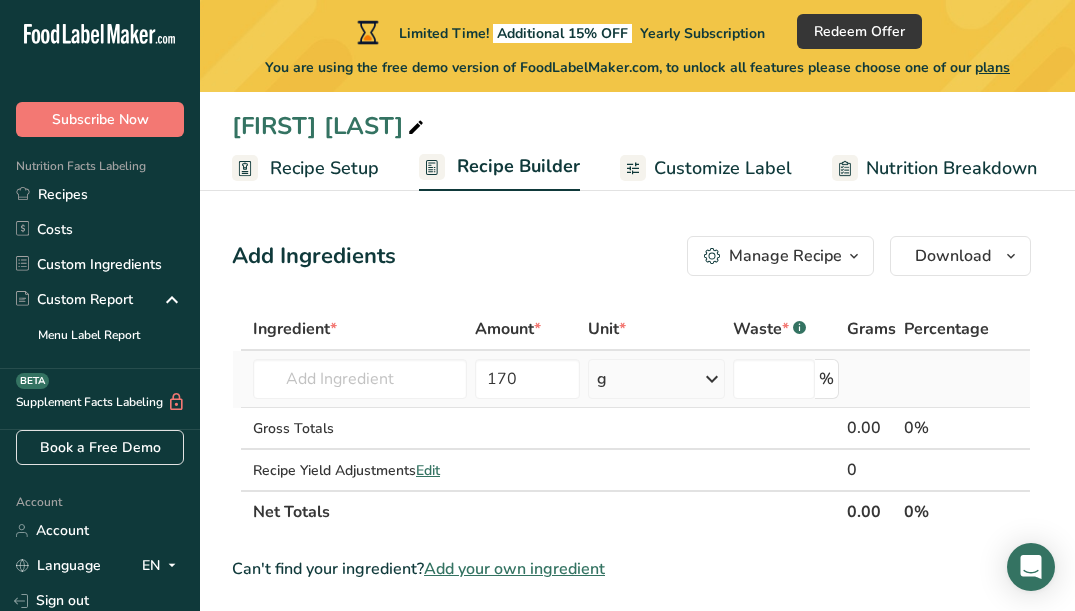 click at bounding box center (712, 379) 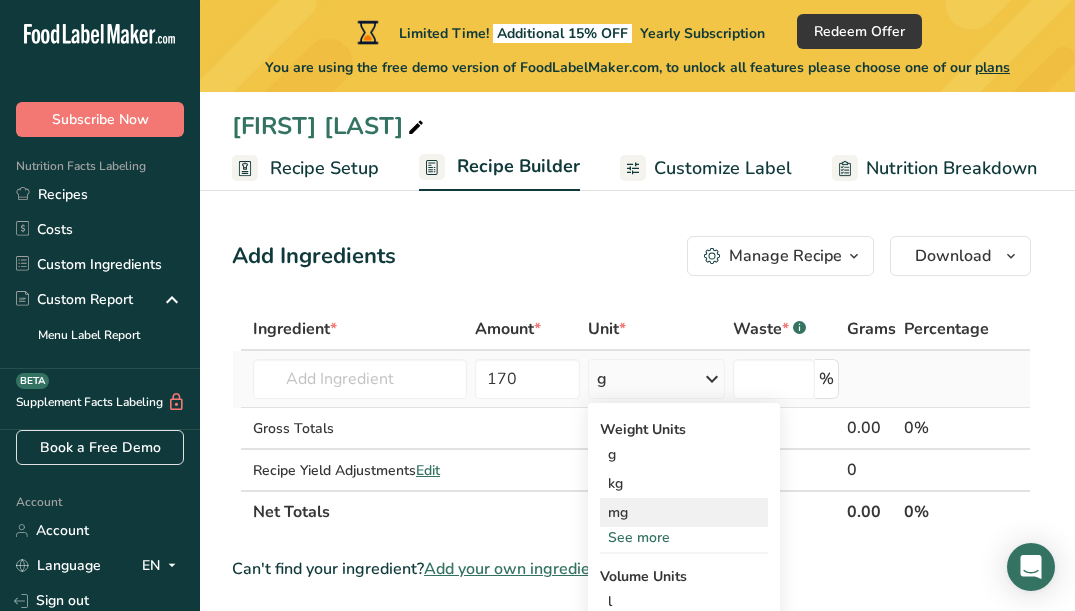 click on "mg" at bounding box center (684, 512) 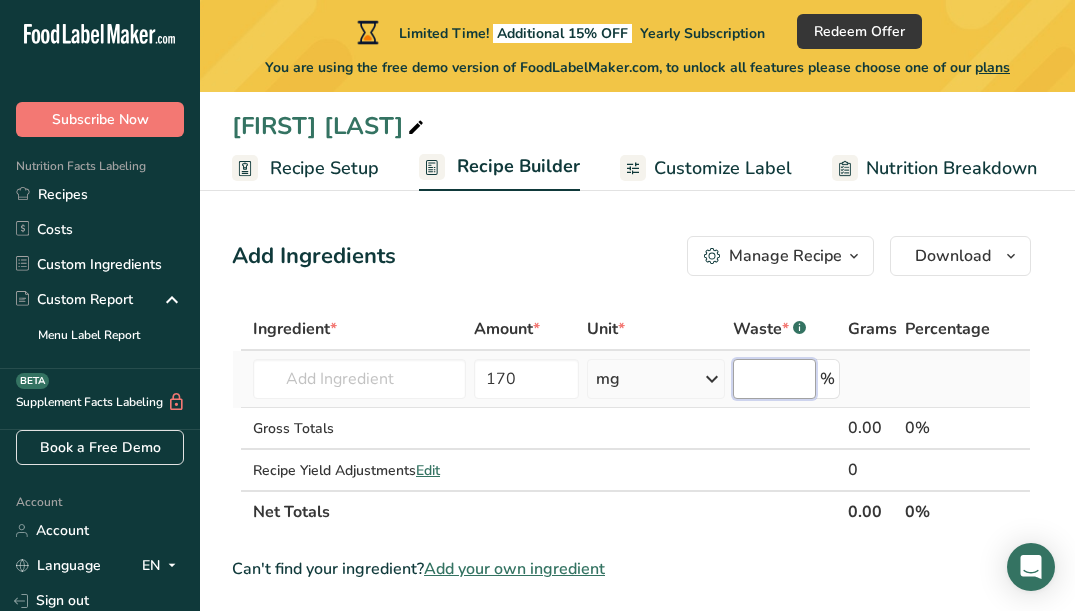 click at bounding box center (774, 379) 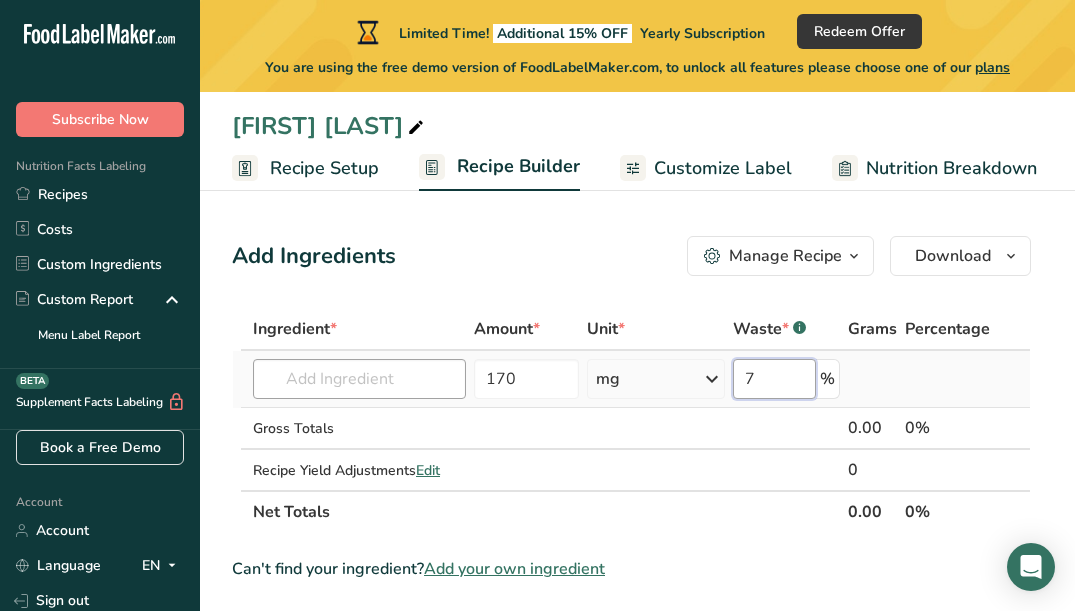 type on "7" 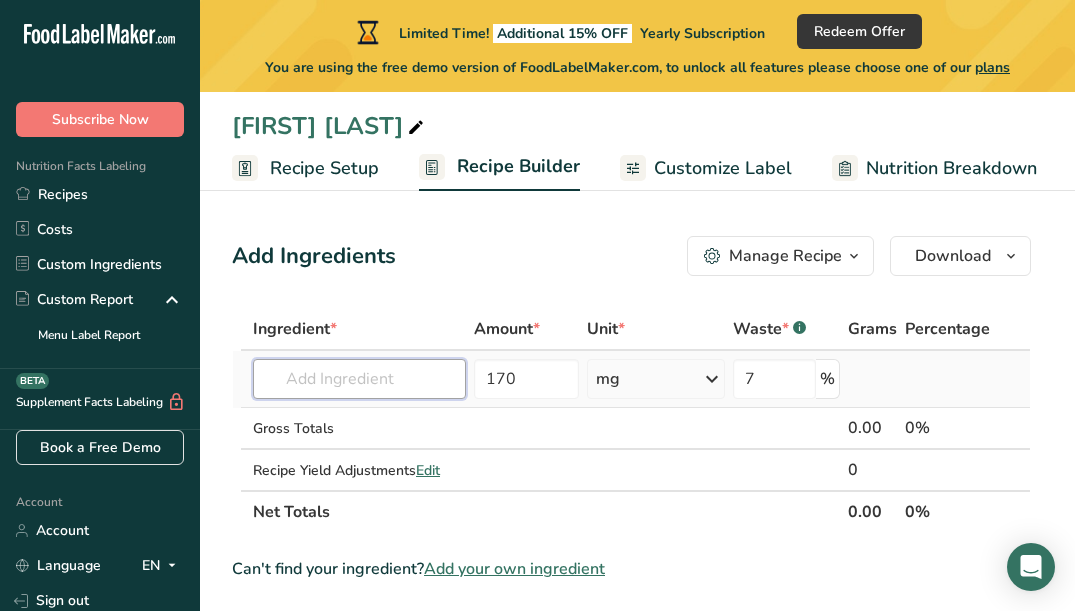 click at bounding box center [359, 379] 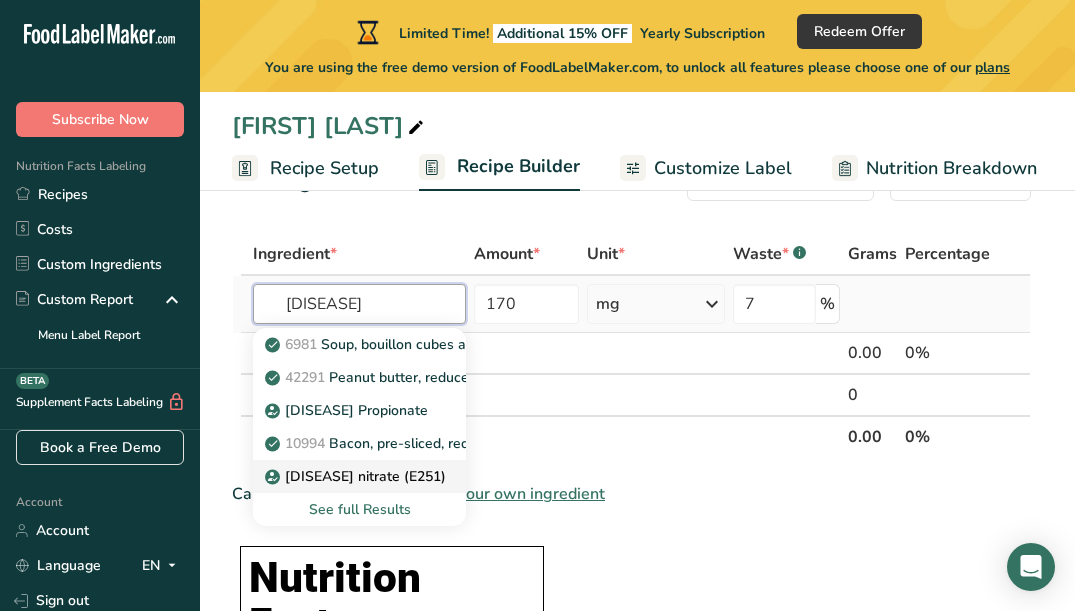 scroll, scrollTop: 92, scrollLeft: 0, axis: vertical 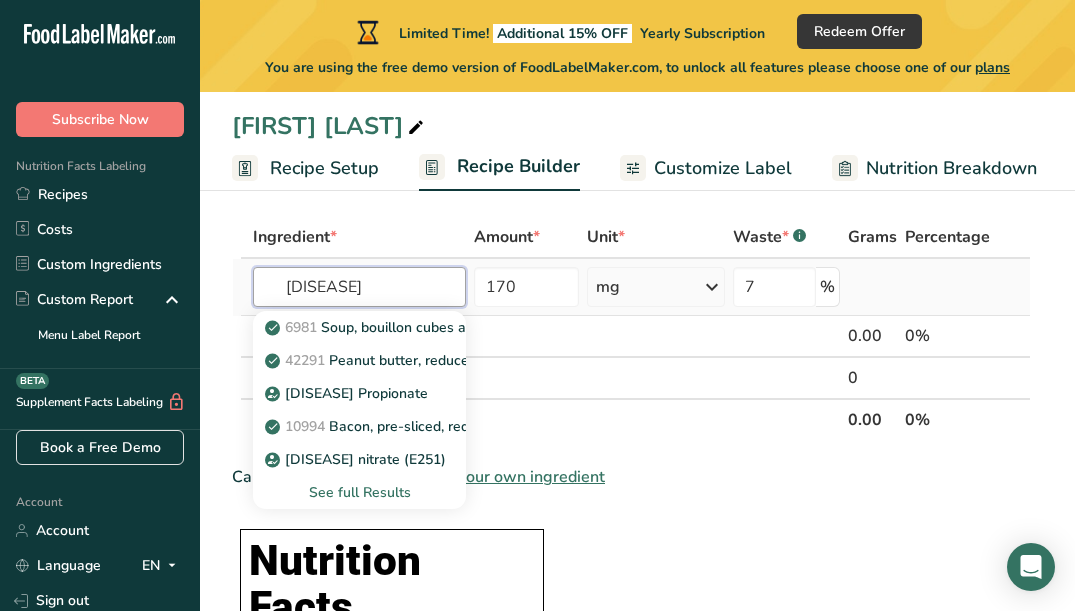 type on "[DISEASE]" 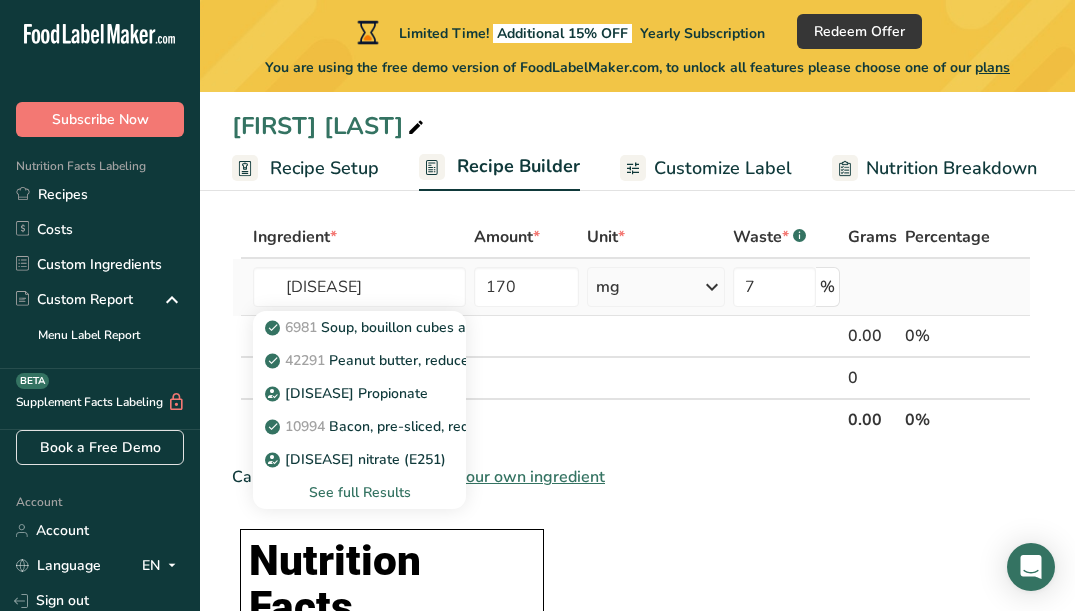 type 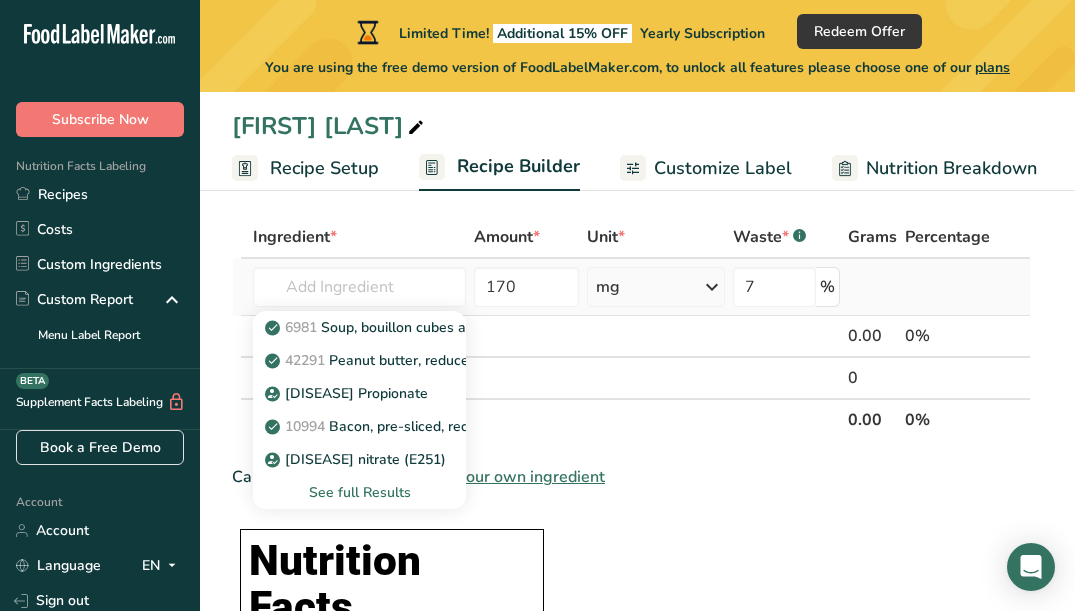 click on "See full Results" at bounding box center (359, 492) 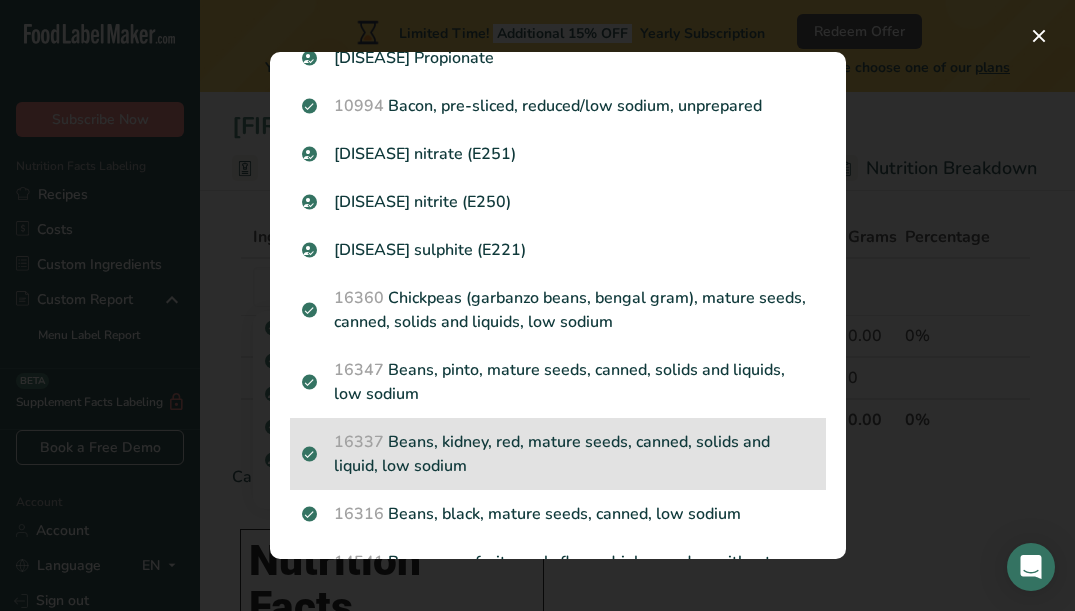 scroll, scrollTop: 159, scrollLeft: 0, axis: vertical 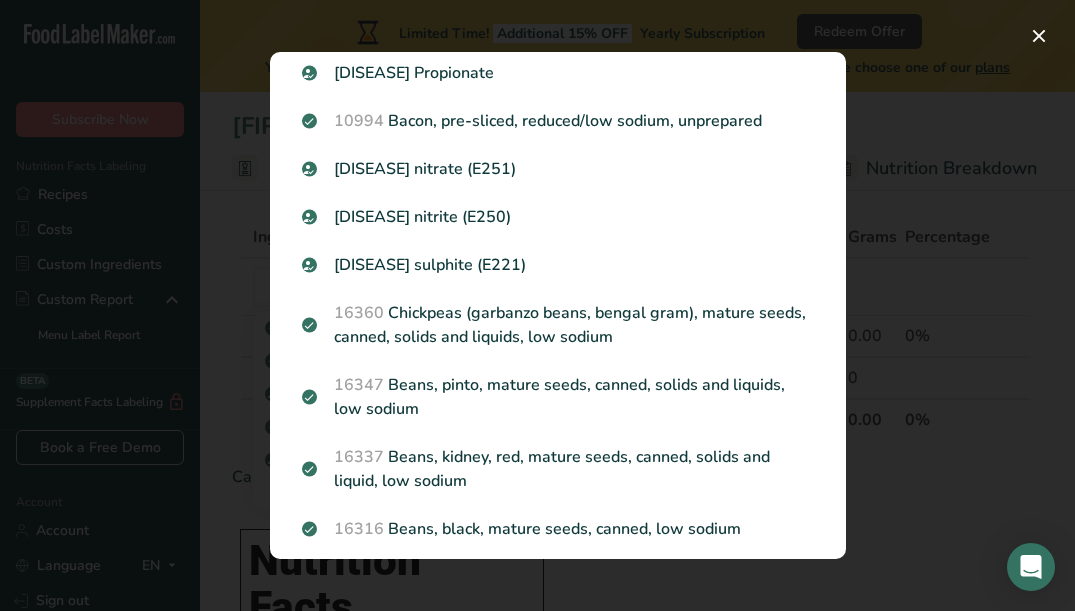click at bounding box center [537, 305] 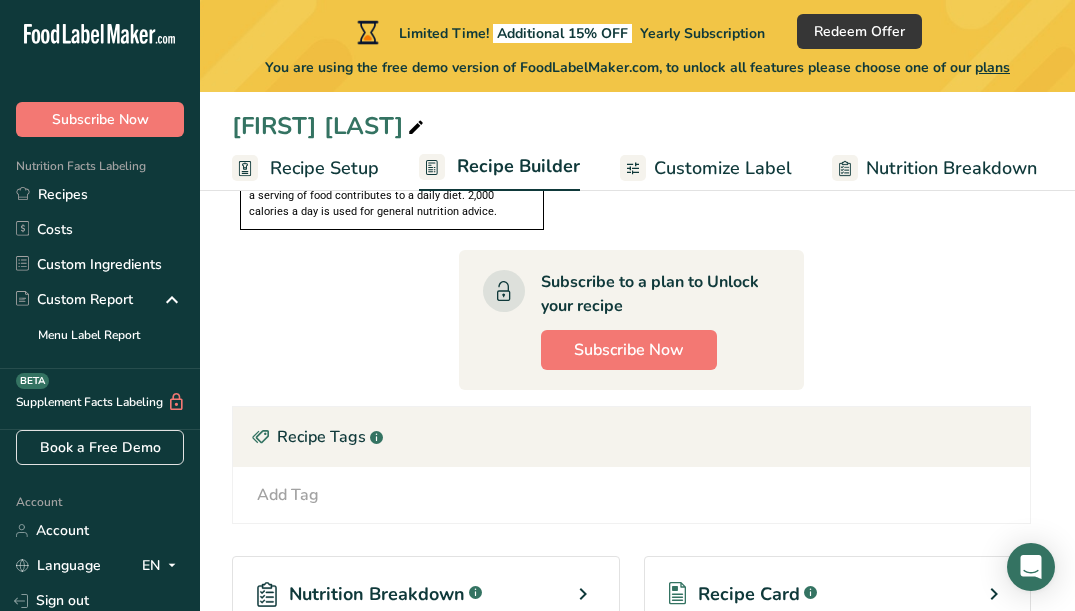 scroll, scrollTop: 1073, scrollLeft: 0, axis: vertical 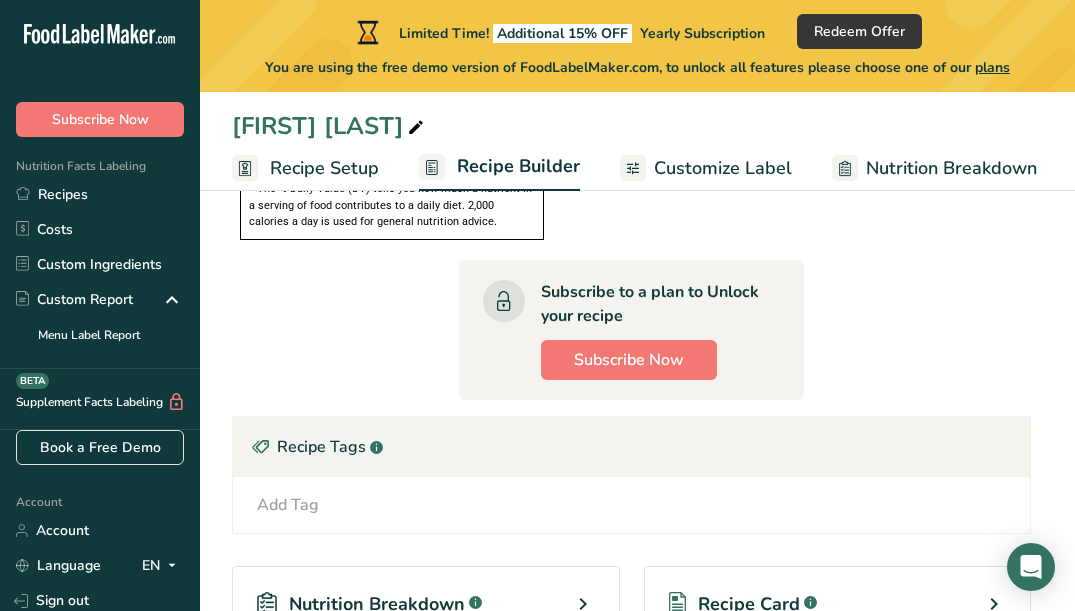 click on "Add Tag" at bounding box center [288, 505] 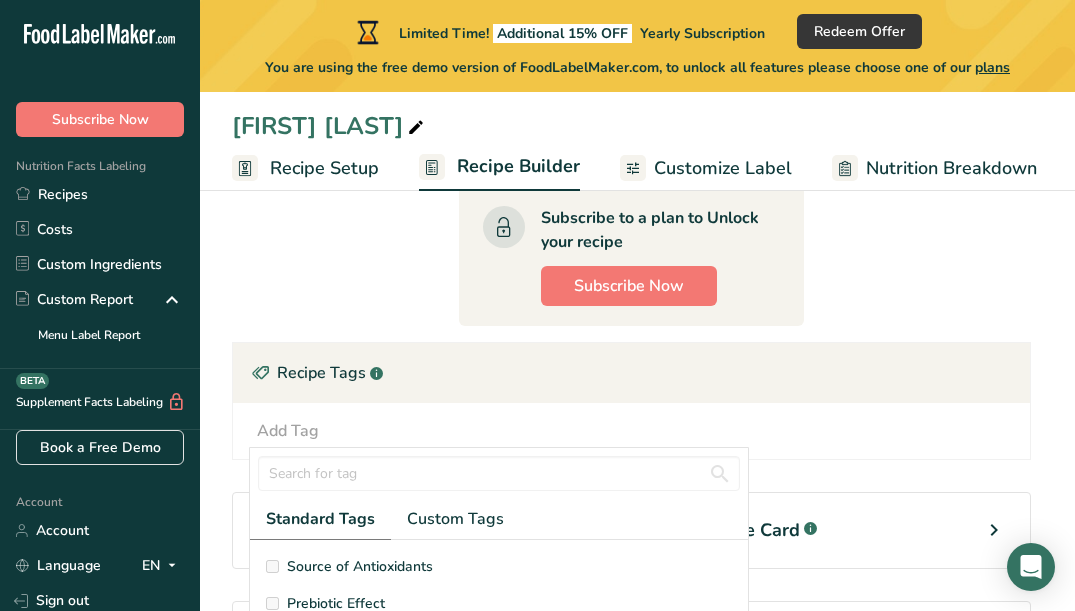 scroll, scrollTop: 74, scrollLeft: 0, axis: vertical 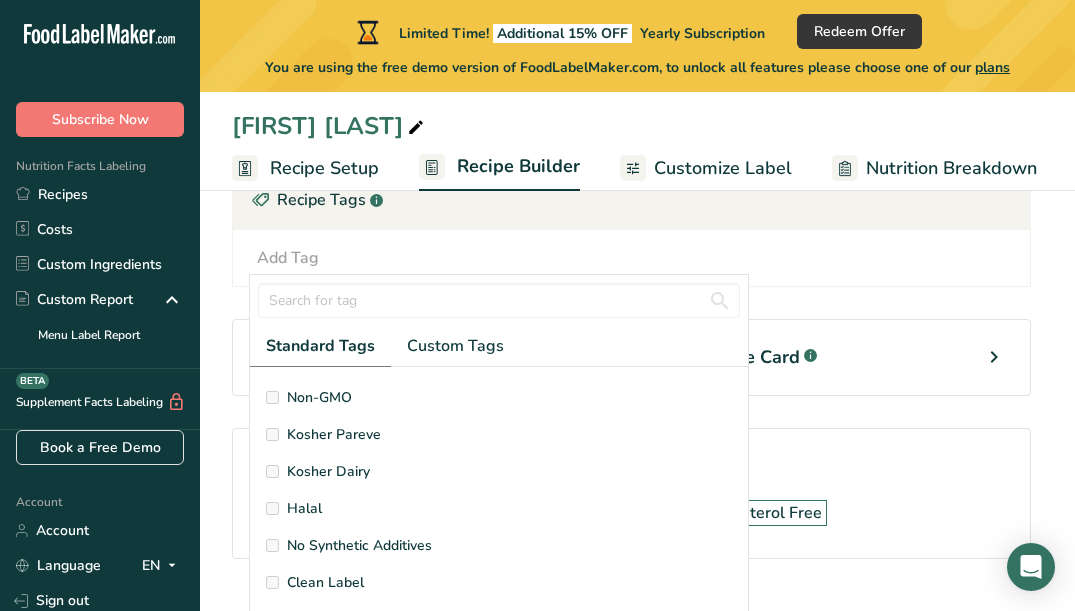 click on "Clean Label" at bounding box center (499, 582) 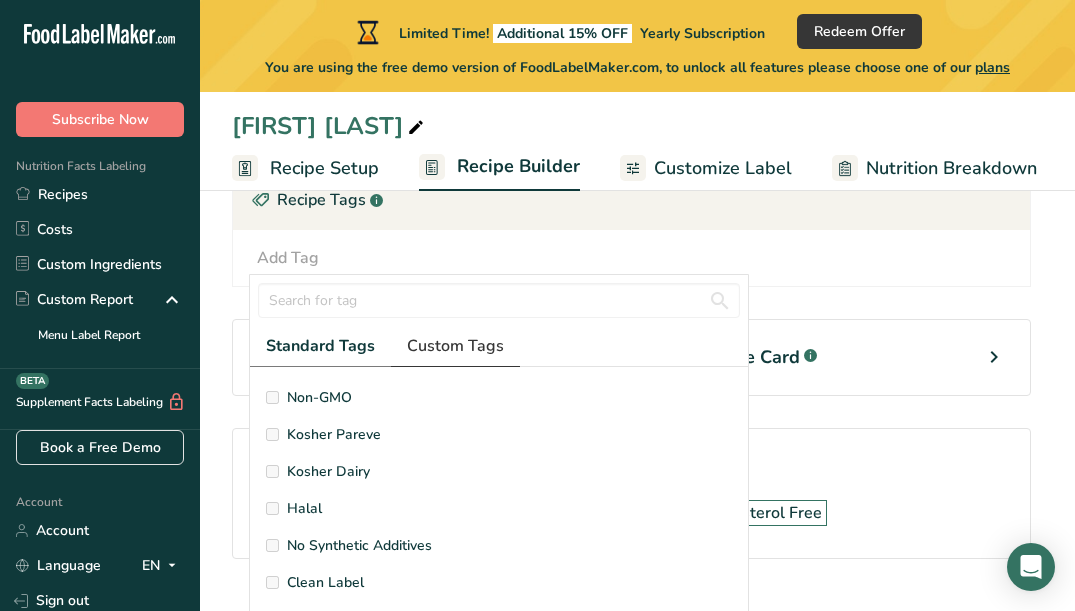 click on "Custom Tags" at bounding box center [455, 346] 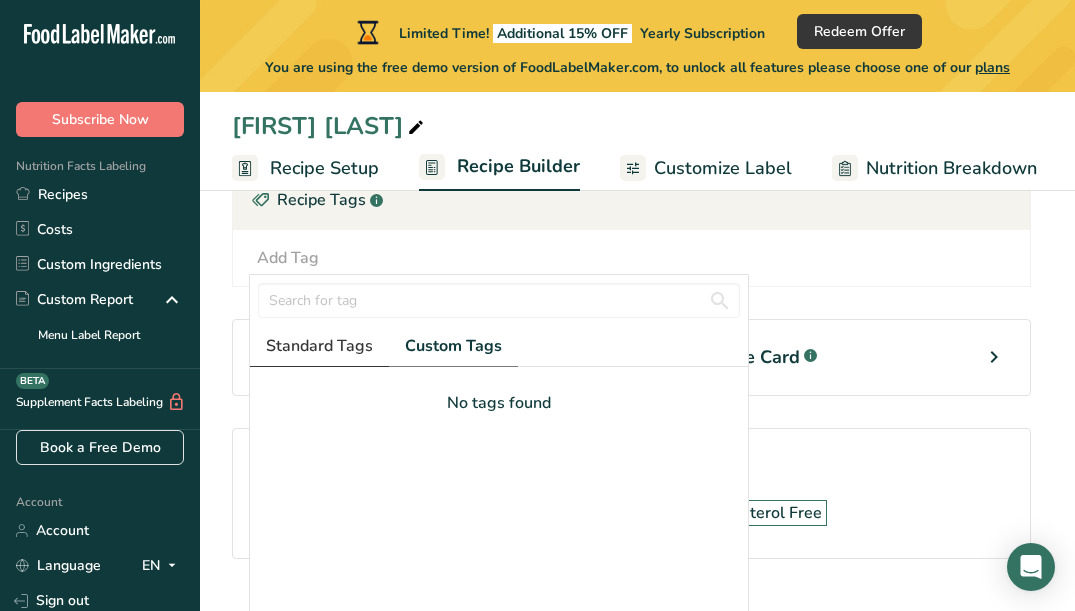 click on "Standard Tags" at bounding box center [319, 346] 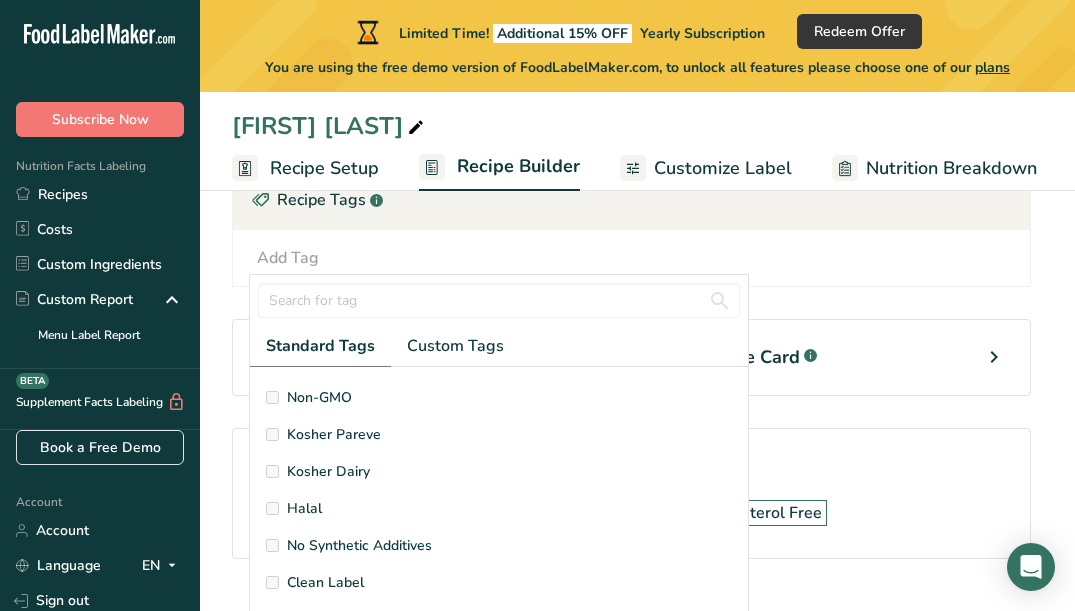 click on "Clean Label" at bounding box center (325, 582) 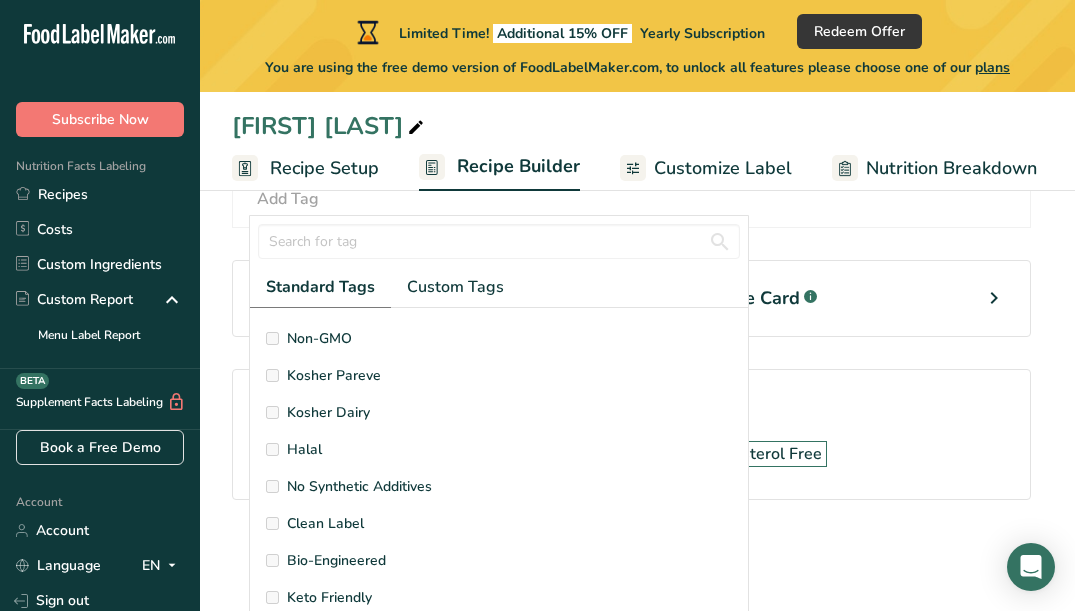 scroll, scrollTop: 74, scrollLeft: 0, axis: vertical 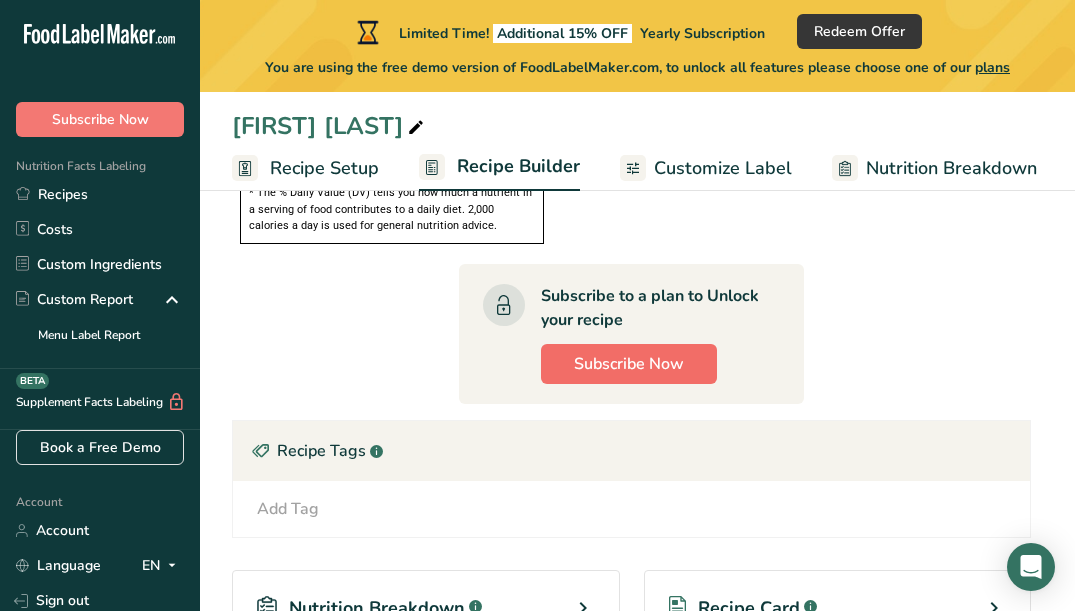 click on "Subscribe Now" at bounding box center (629, 364) 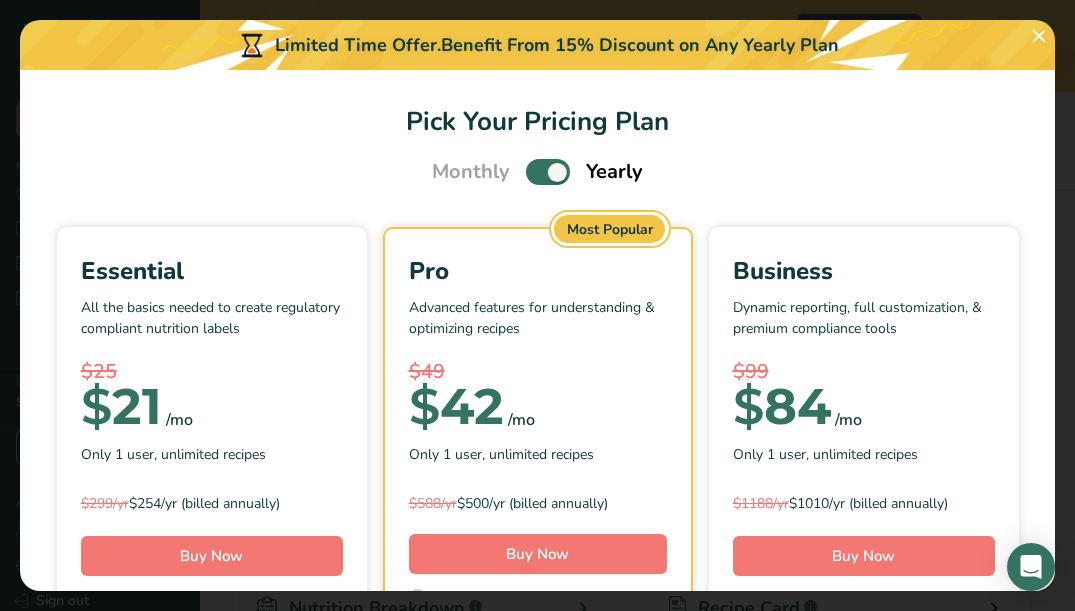 scroll, scrollTop: 0, scrollLeft: 0, axis: both 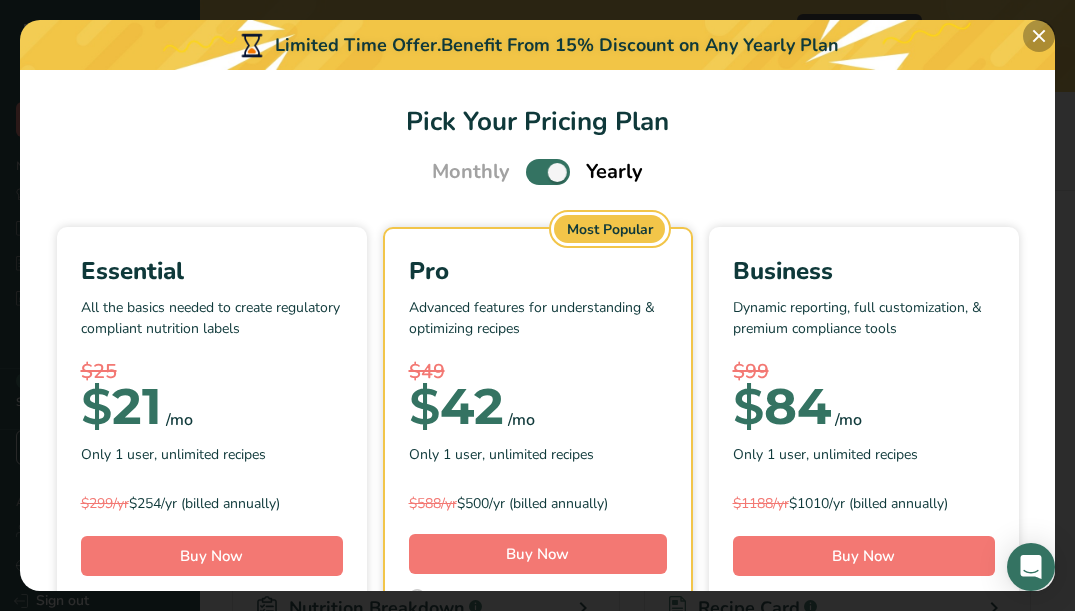 click at bounding box center (1039, 36) 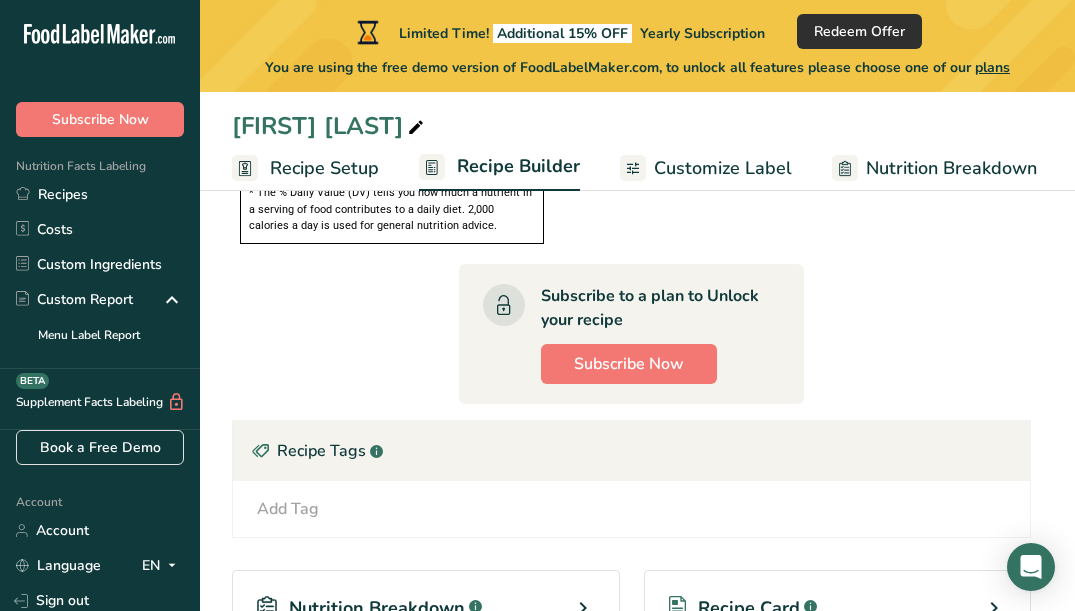 click on "Redeem Offer" at bounding box center (859, 31) 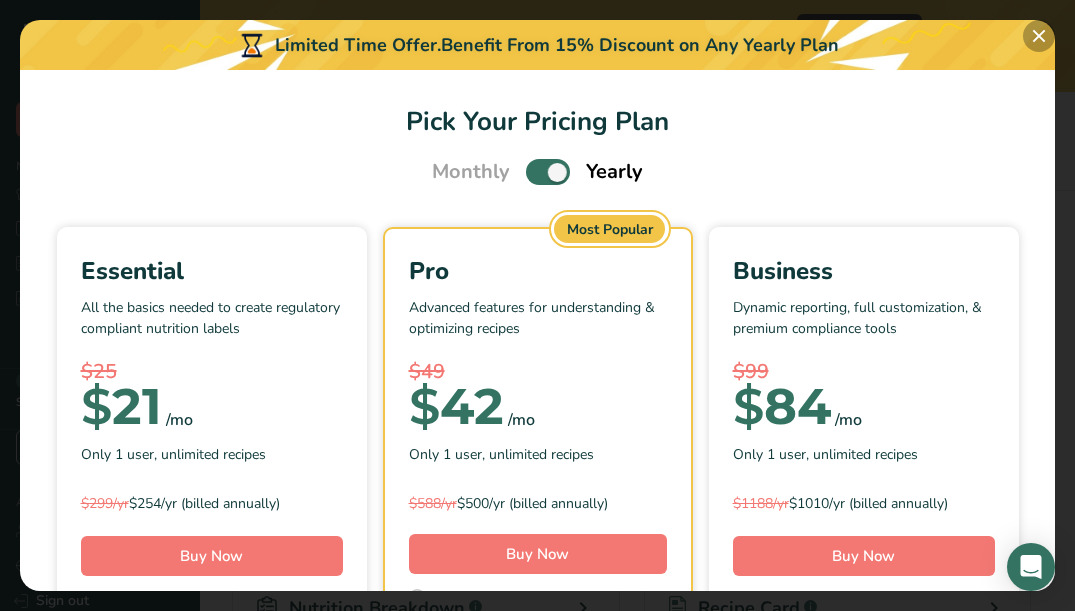 click at bounding box center (1039, 36) 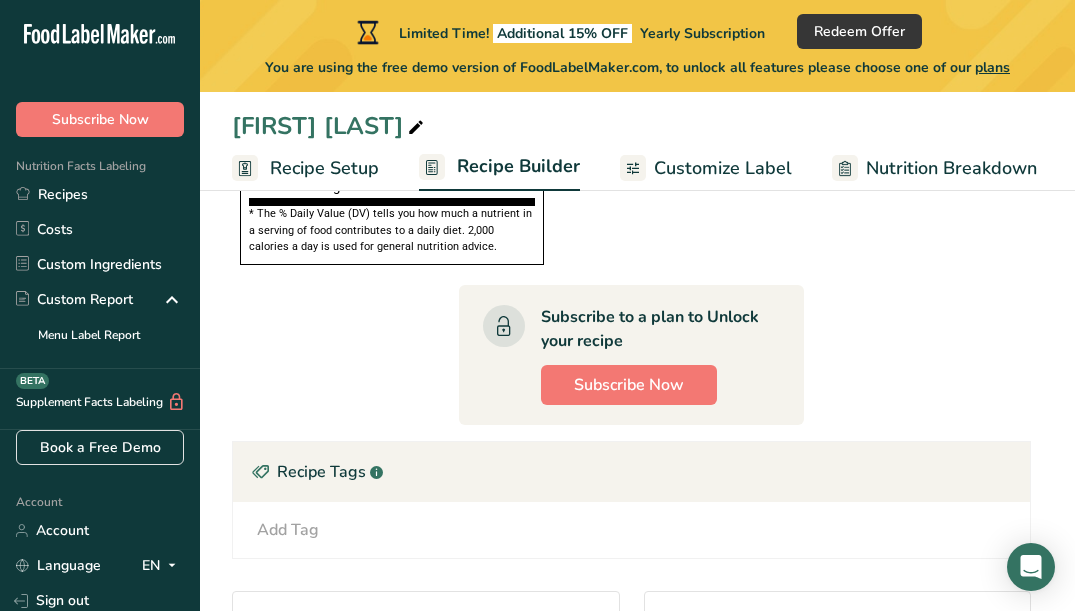 scroll, scrollTop: 1046, scrollLeft: 0, axis: vertical 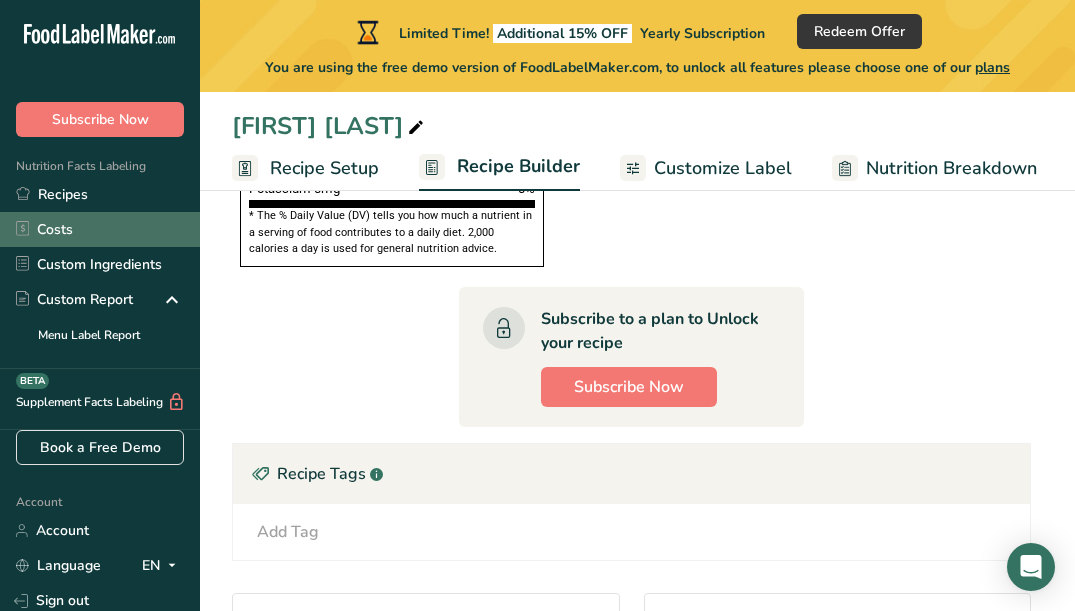 click on "Costs" at bounding box center (100, 229) 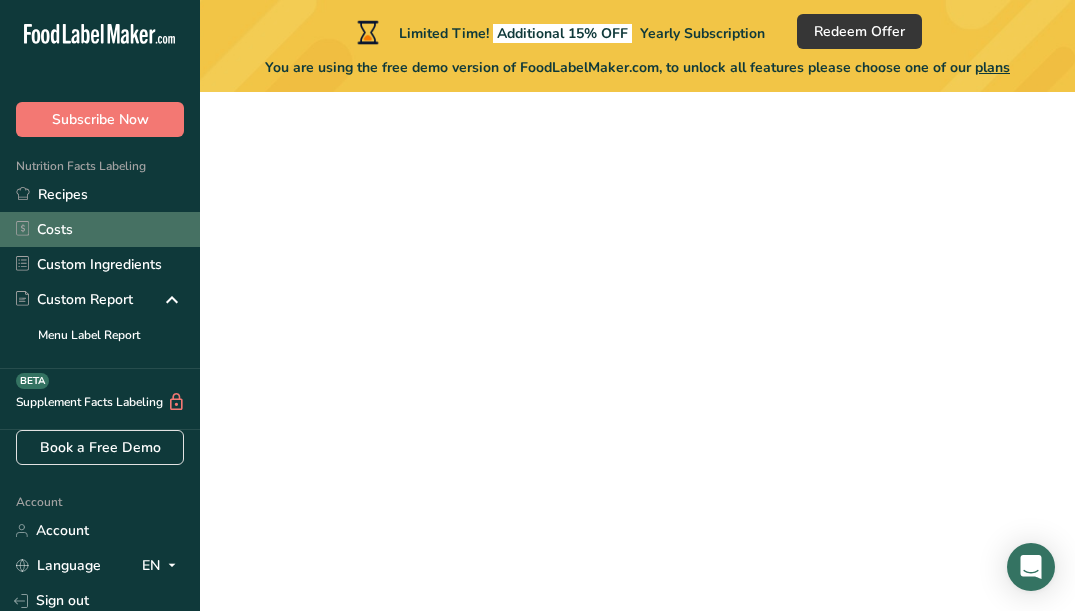 click on "Costs" at bounding box center [100, 229] 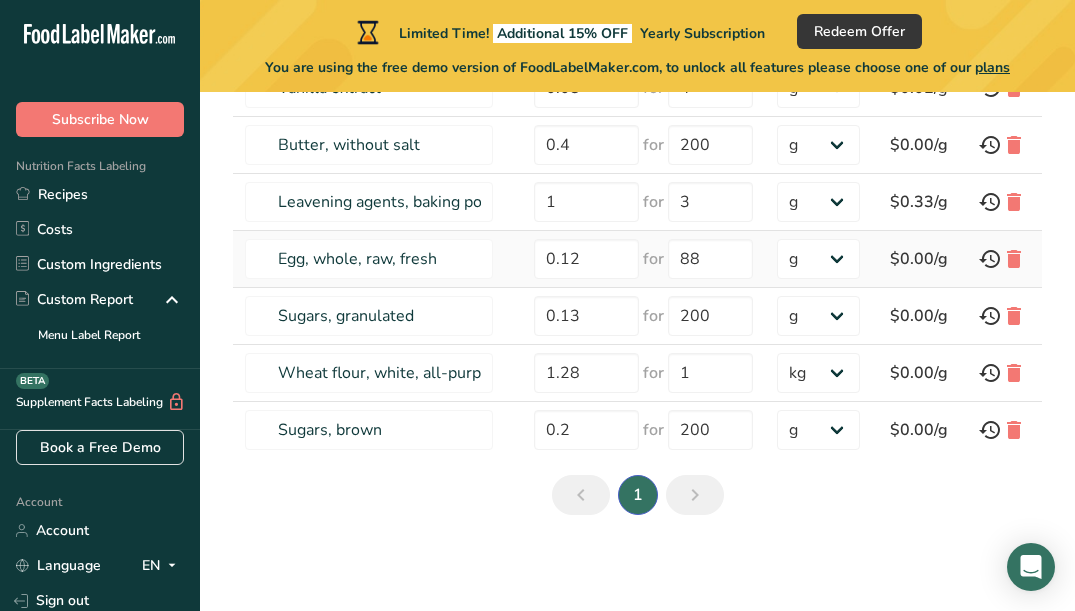scroll, scrollTop: 481, scrollLeft: 0, axis: vertical 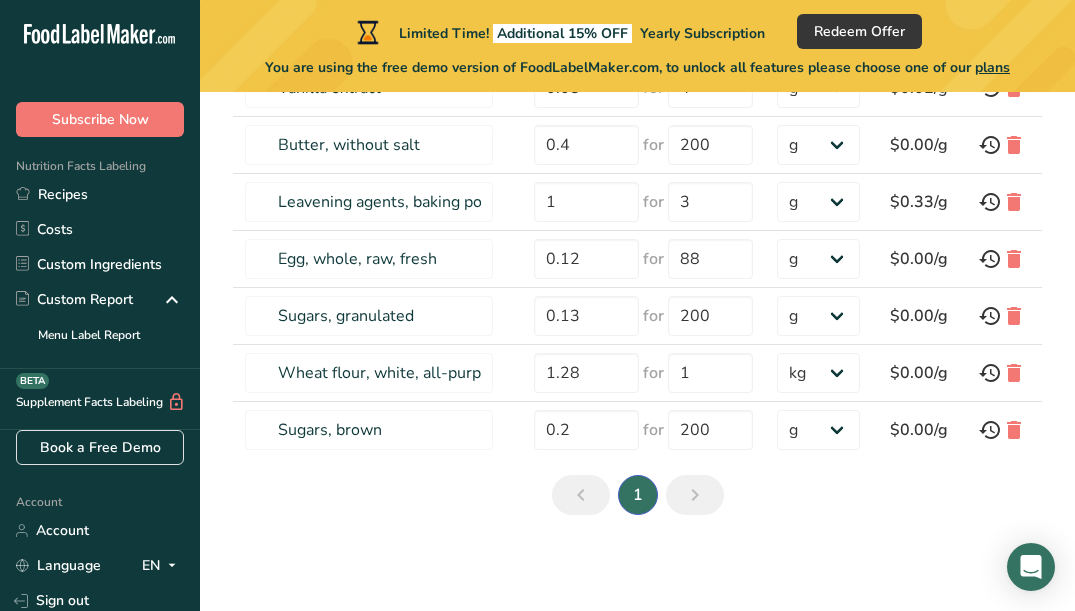 click at bounding box center (695, 495) 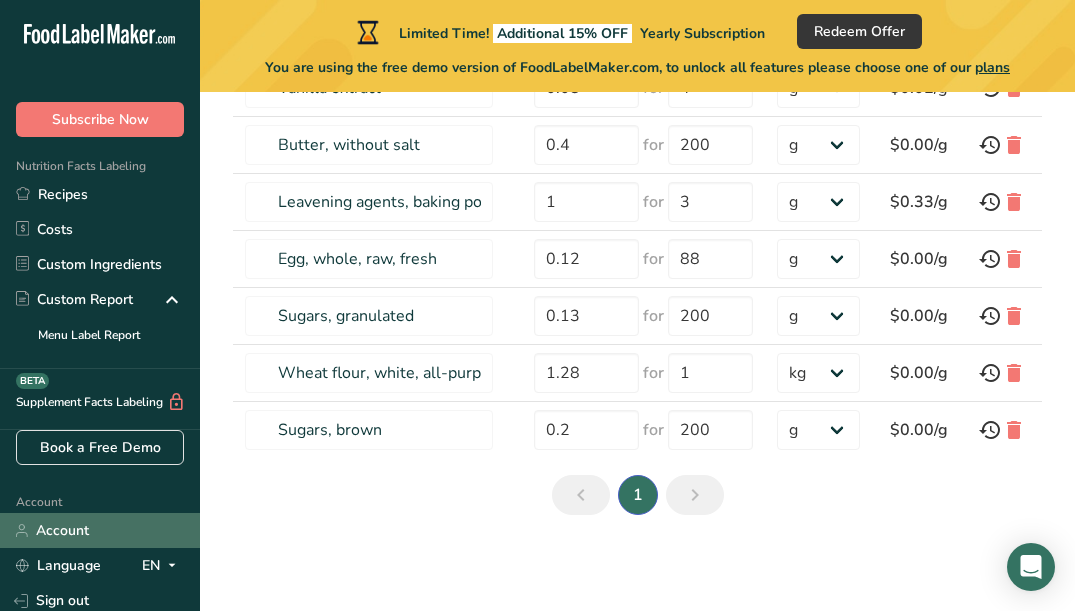 click on "Account" at bounding box center (100, 530) 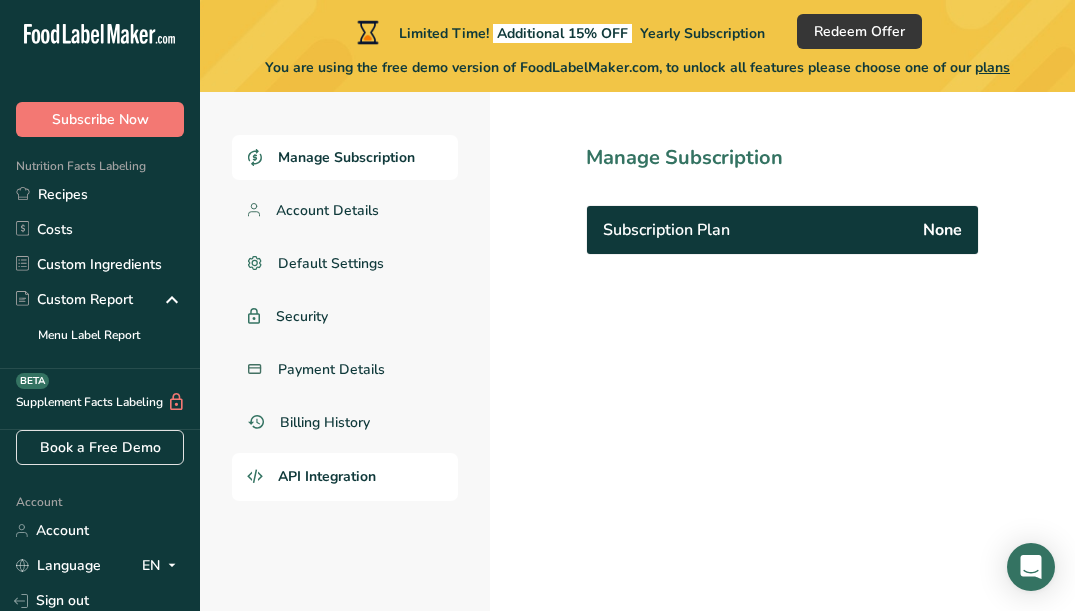 scroll, scrollTop: 92, scrollLeft: 0, axis: vertical 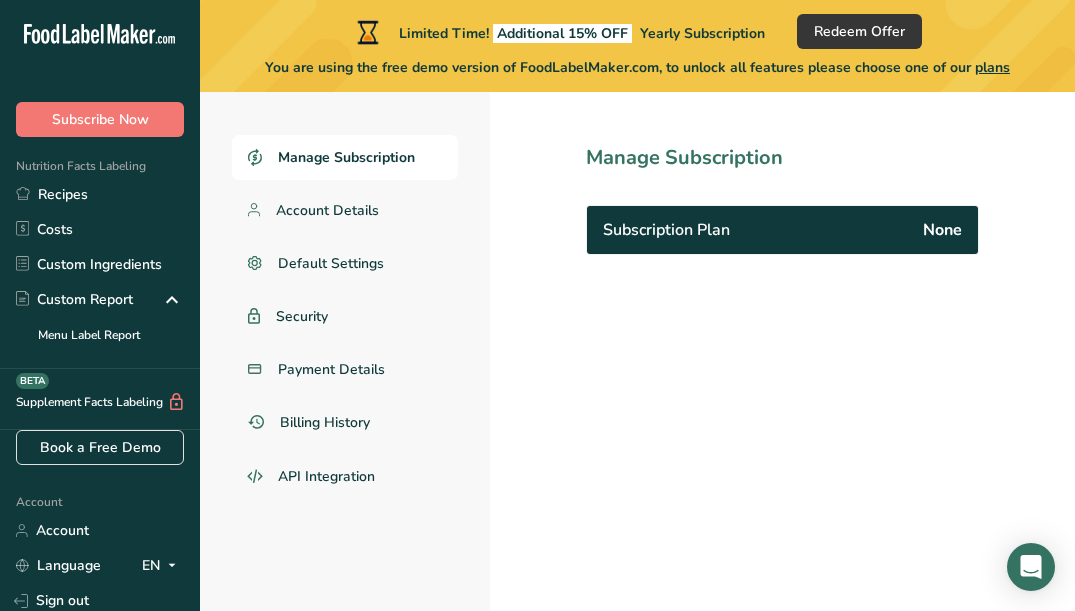 click on "Manage Subscription" at bounding box center [346, 157] 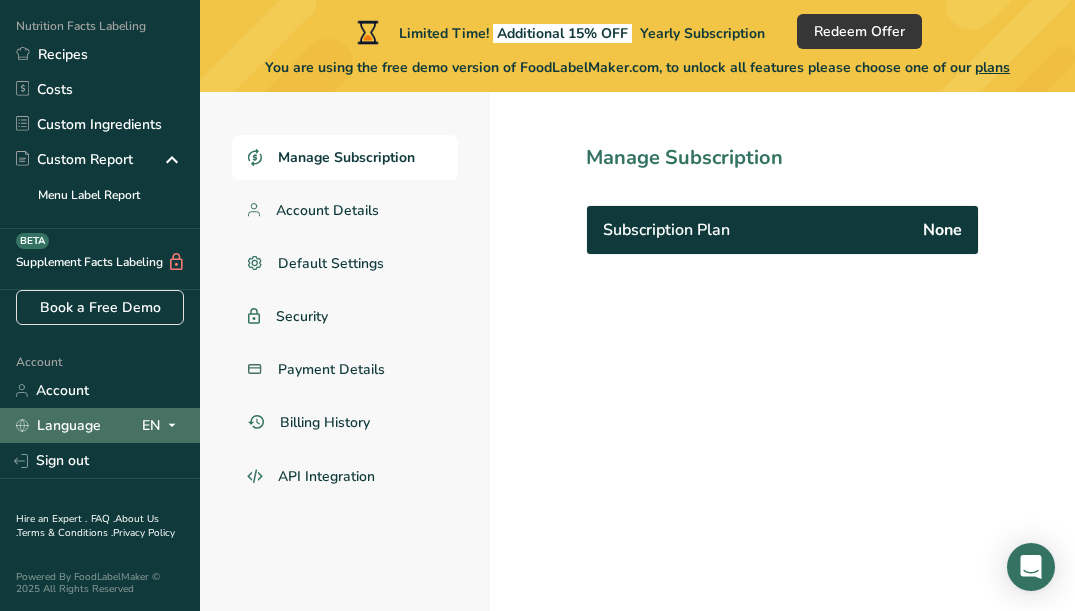 scroll, scrollTop: 140, scrollLeft: 0, axis: vertical 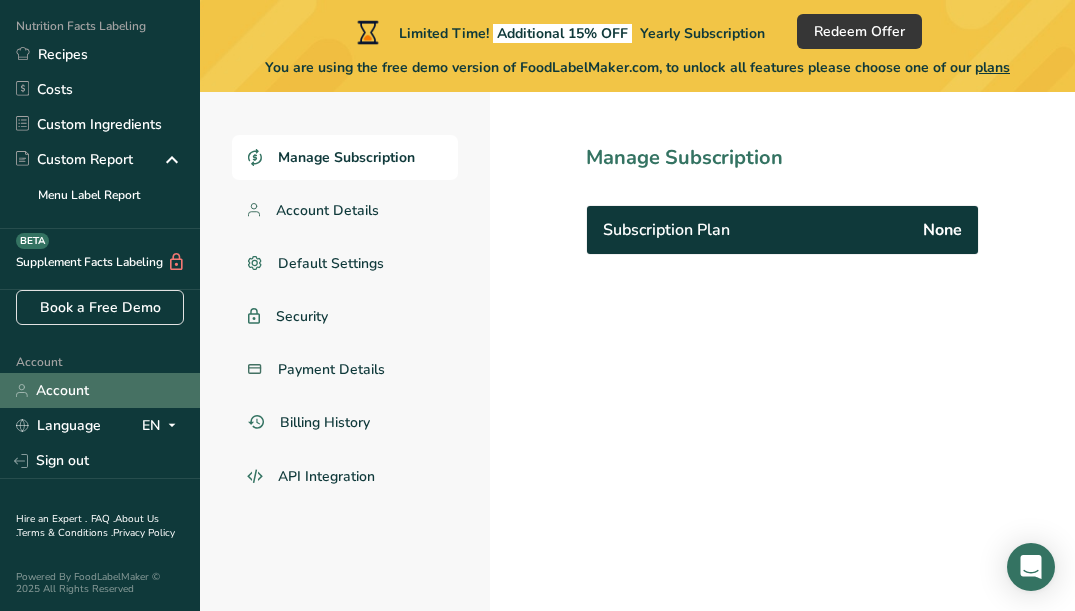 click on "Account" at bounding box center [100, 390] 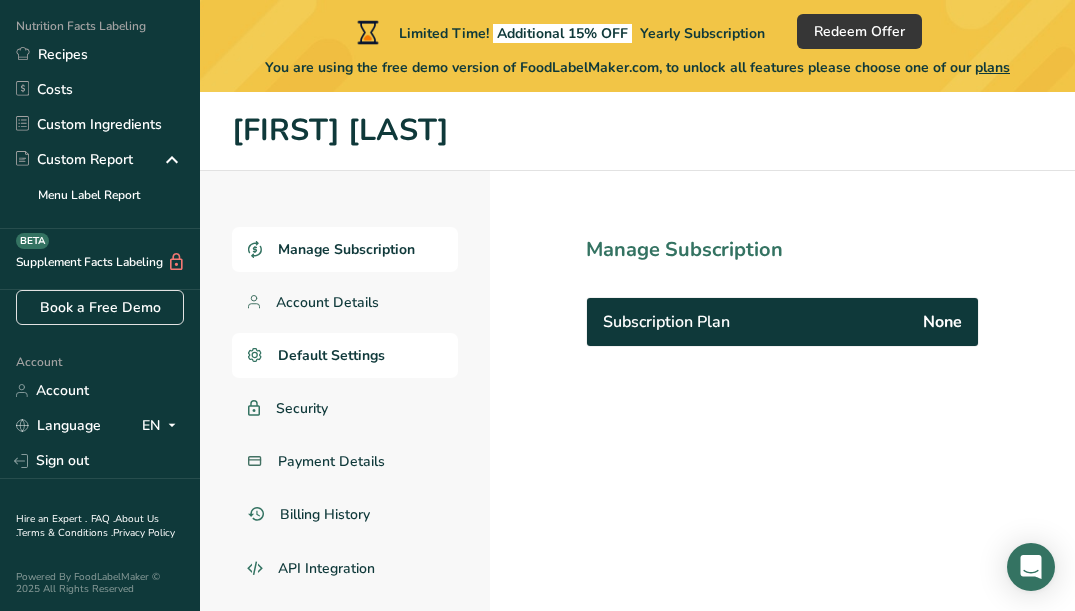 scroll, scrollTop: 0, scrollLeft: 0, axis: both 